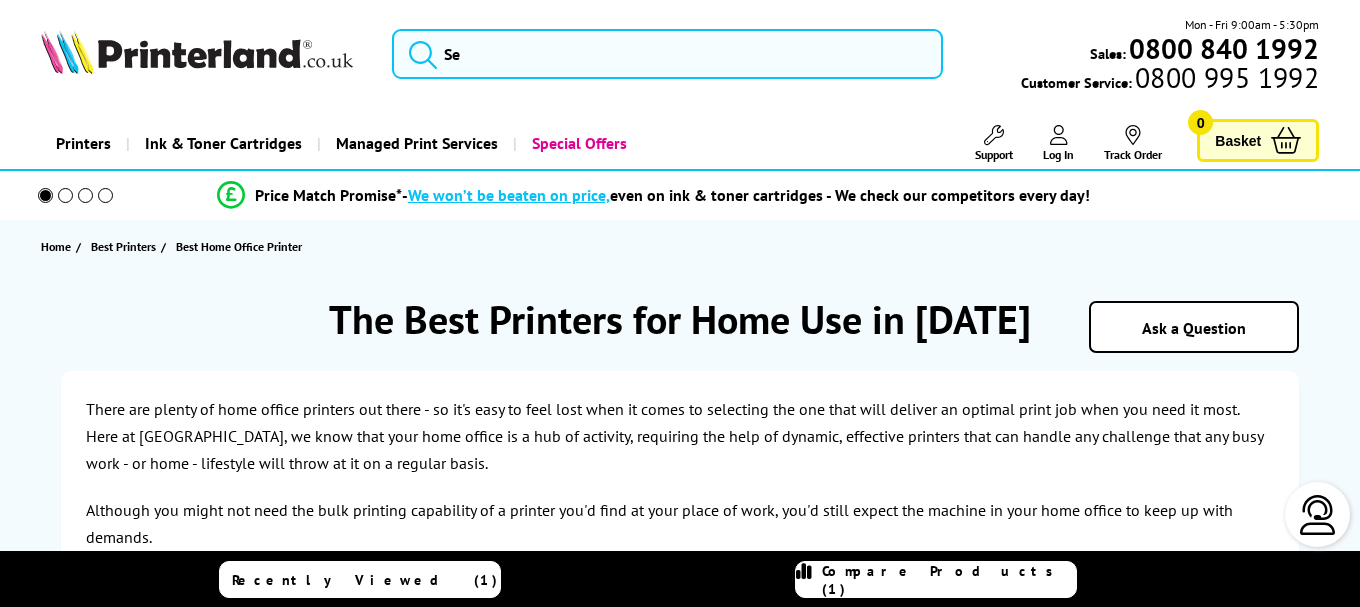 scroll, scrollTop: 0, scrollLeft: 0, axis: both 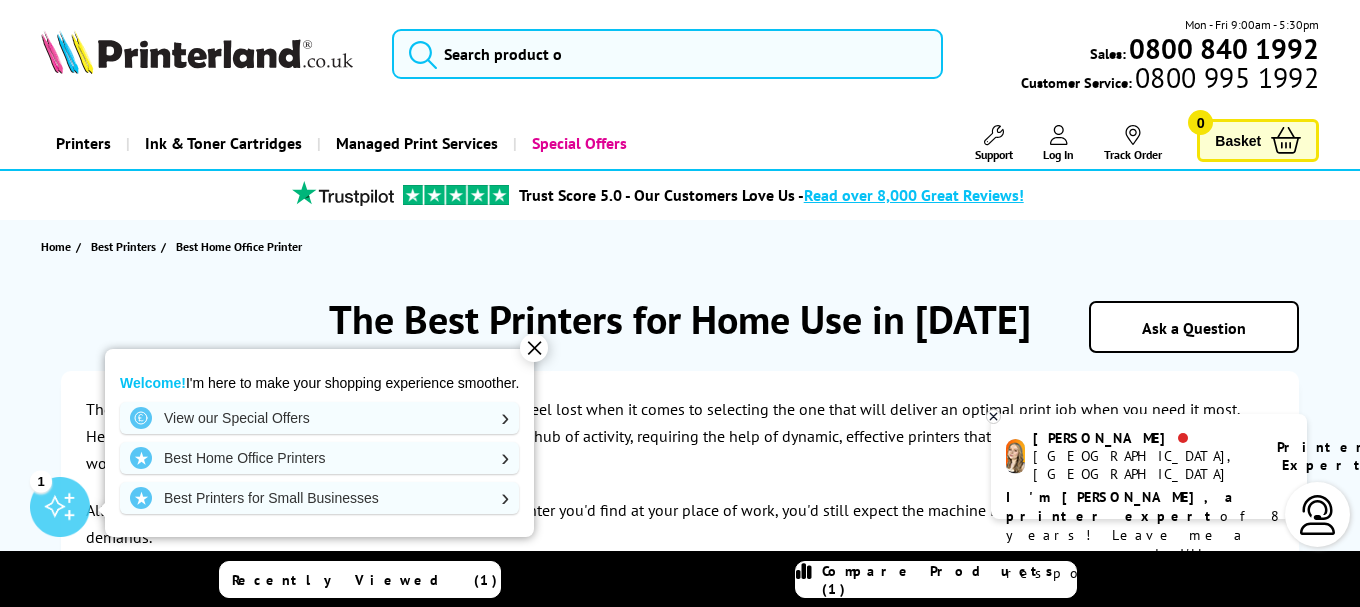 click on "✕" at bounding box center (534, 348) 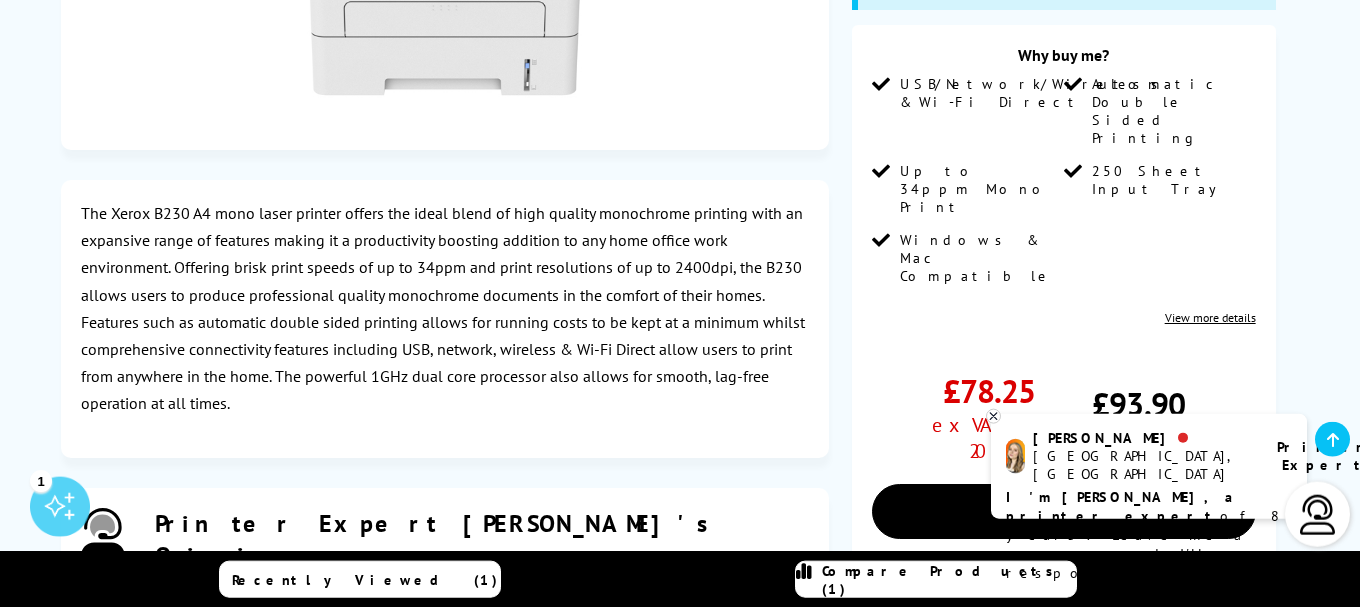 scroll, scrollTop: 1122, scrollLeft: 0, axis: vertical 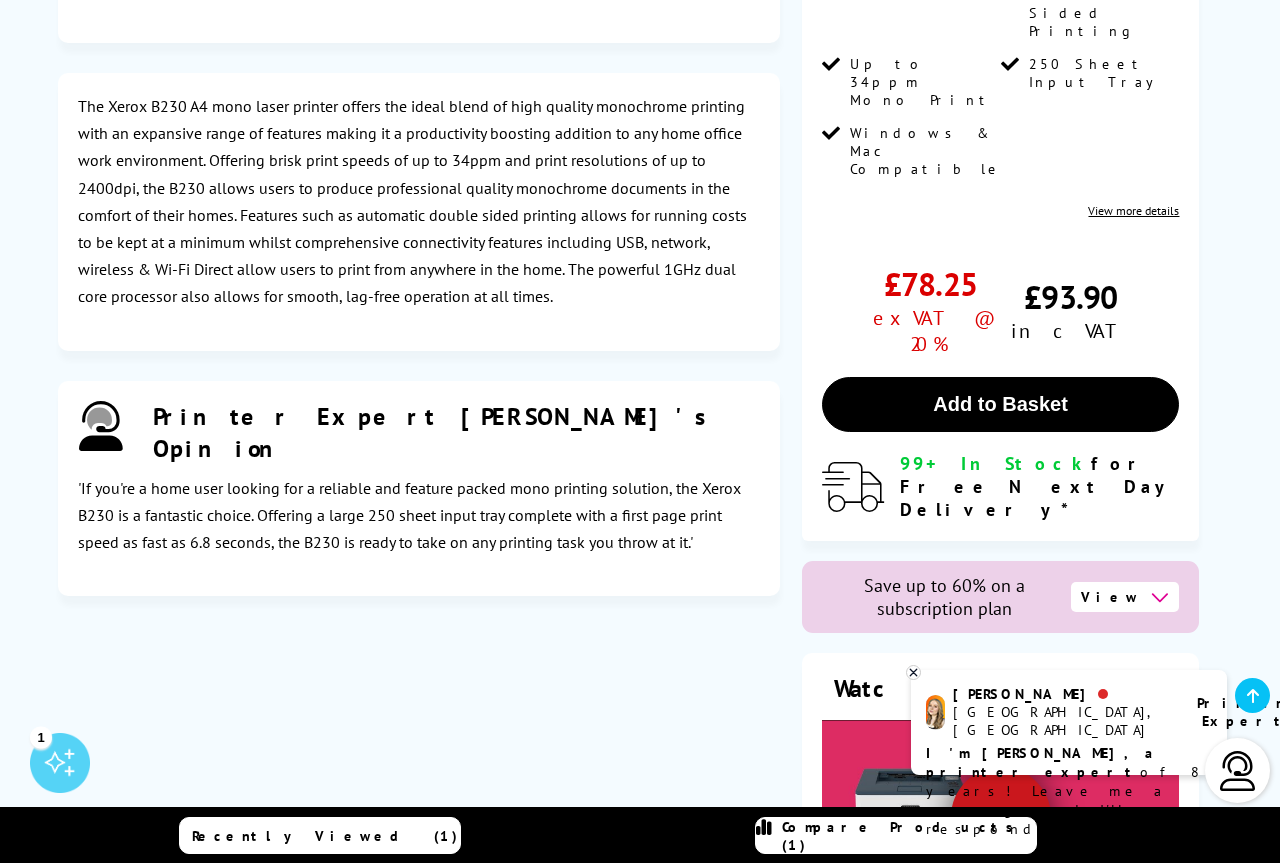 click on "I'm [PERSON_NAME], a printer expert" at bounding box center (1042, 762) 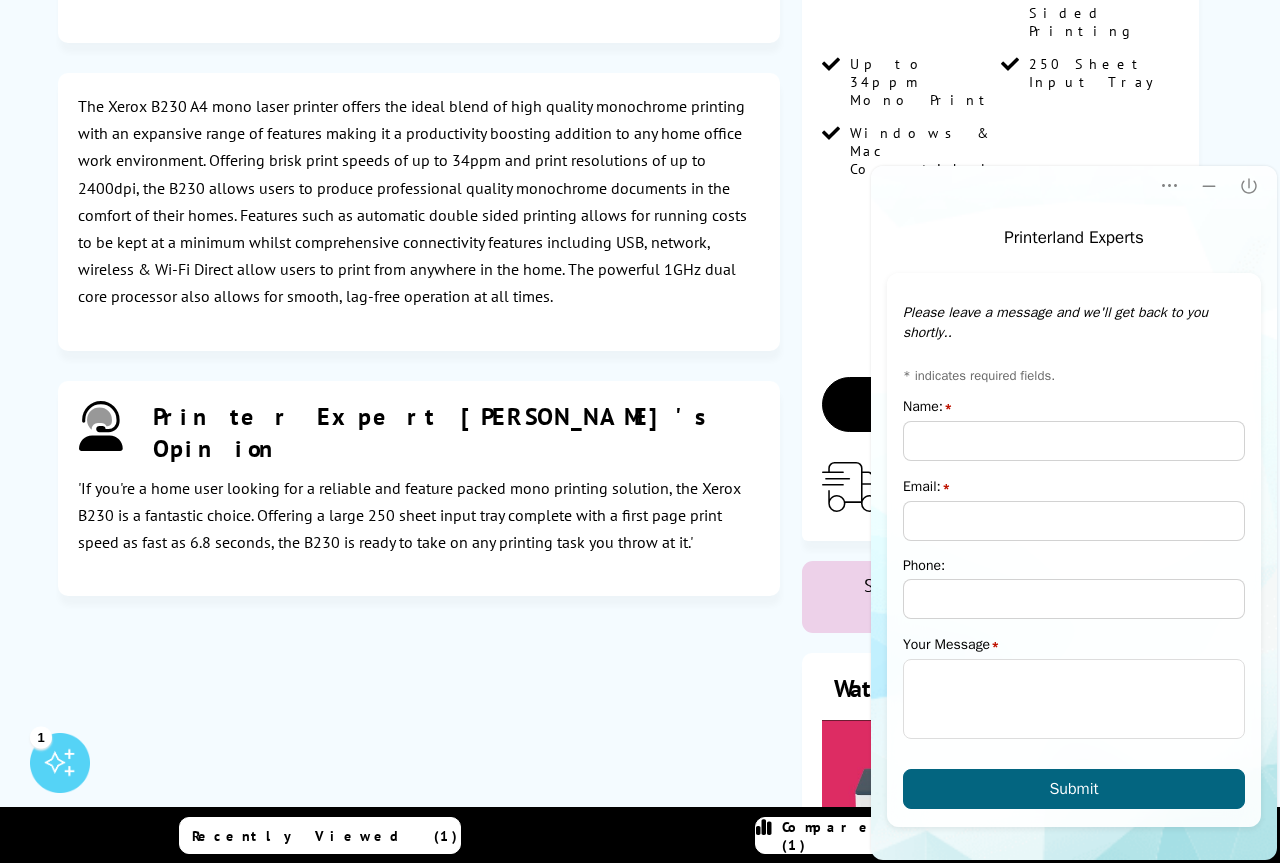 scroll, scrollTop: 0, scrollLeft: 0, axis: both 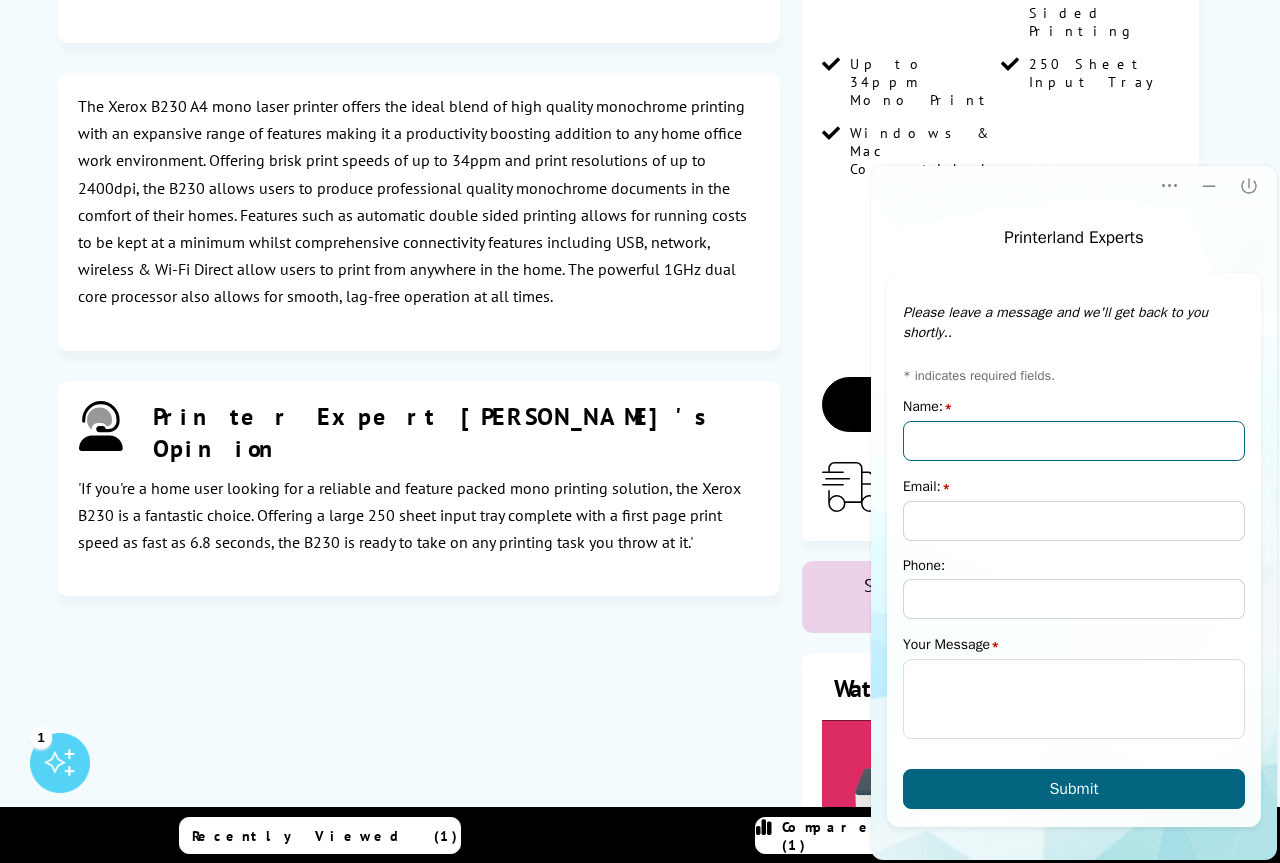 drag, startPoint x: 989, startPoint y: 436, endPoint x: 980, endPoint y: 452, distance: 18.35756 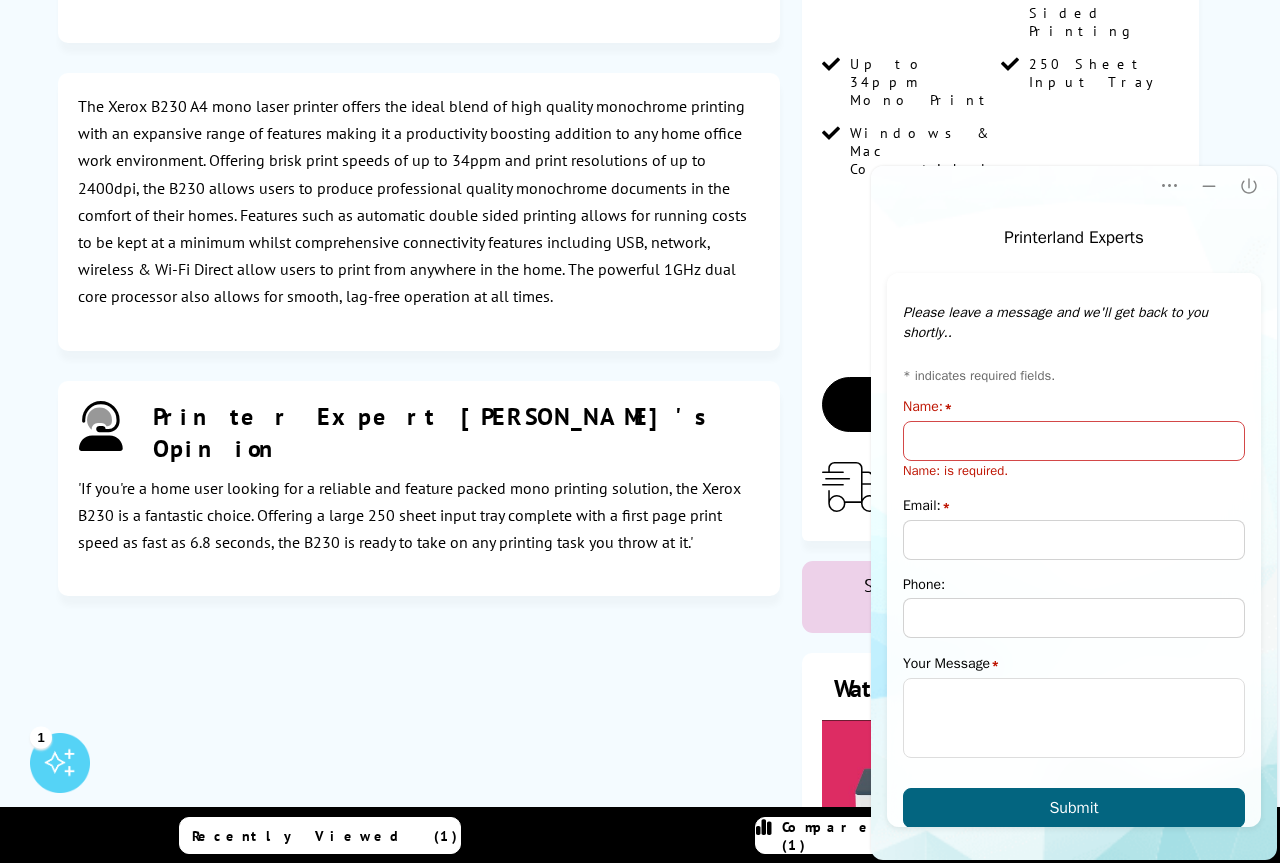 click on "Name:" at bounding box center [1074, 441] 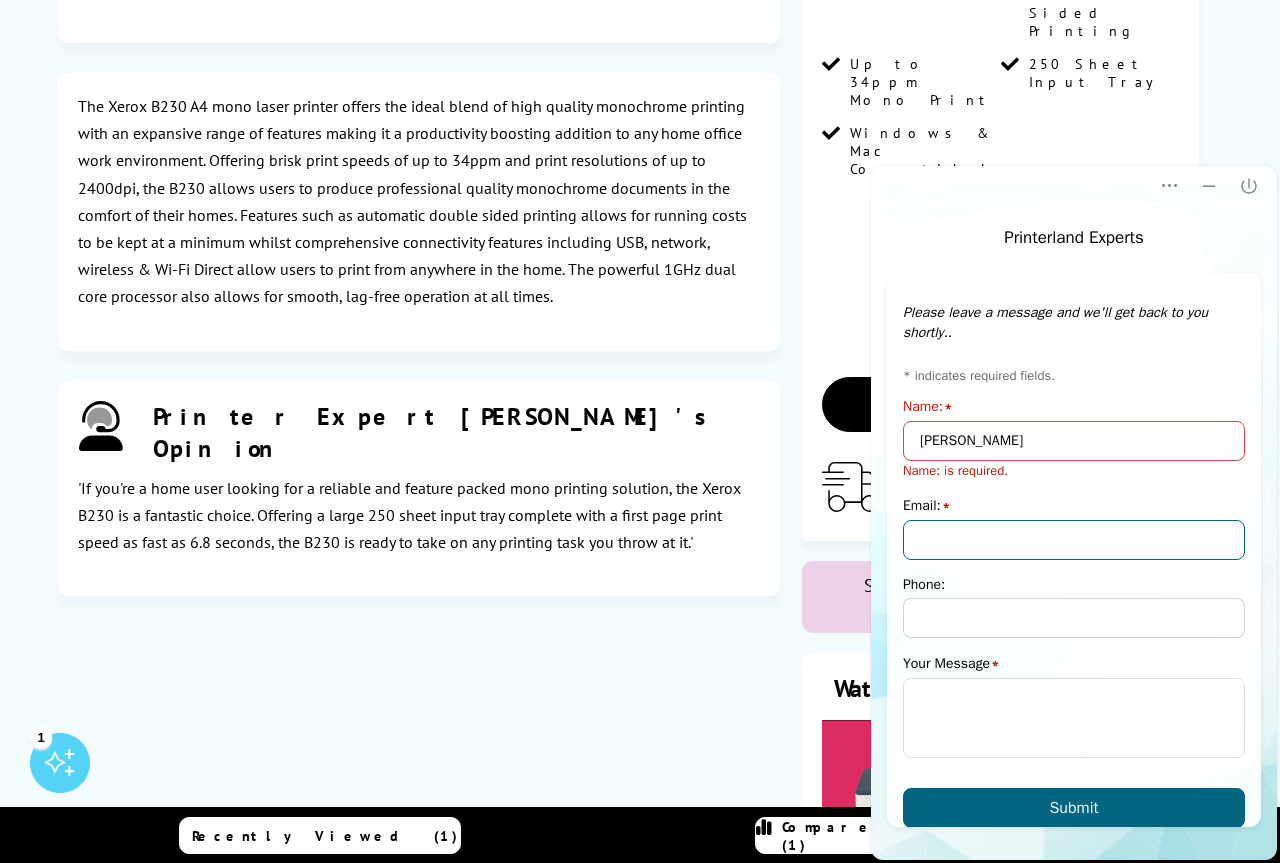 type on "[EMAIL_ADDRESS][DOMAIN_NAME]" 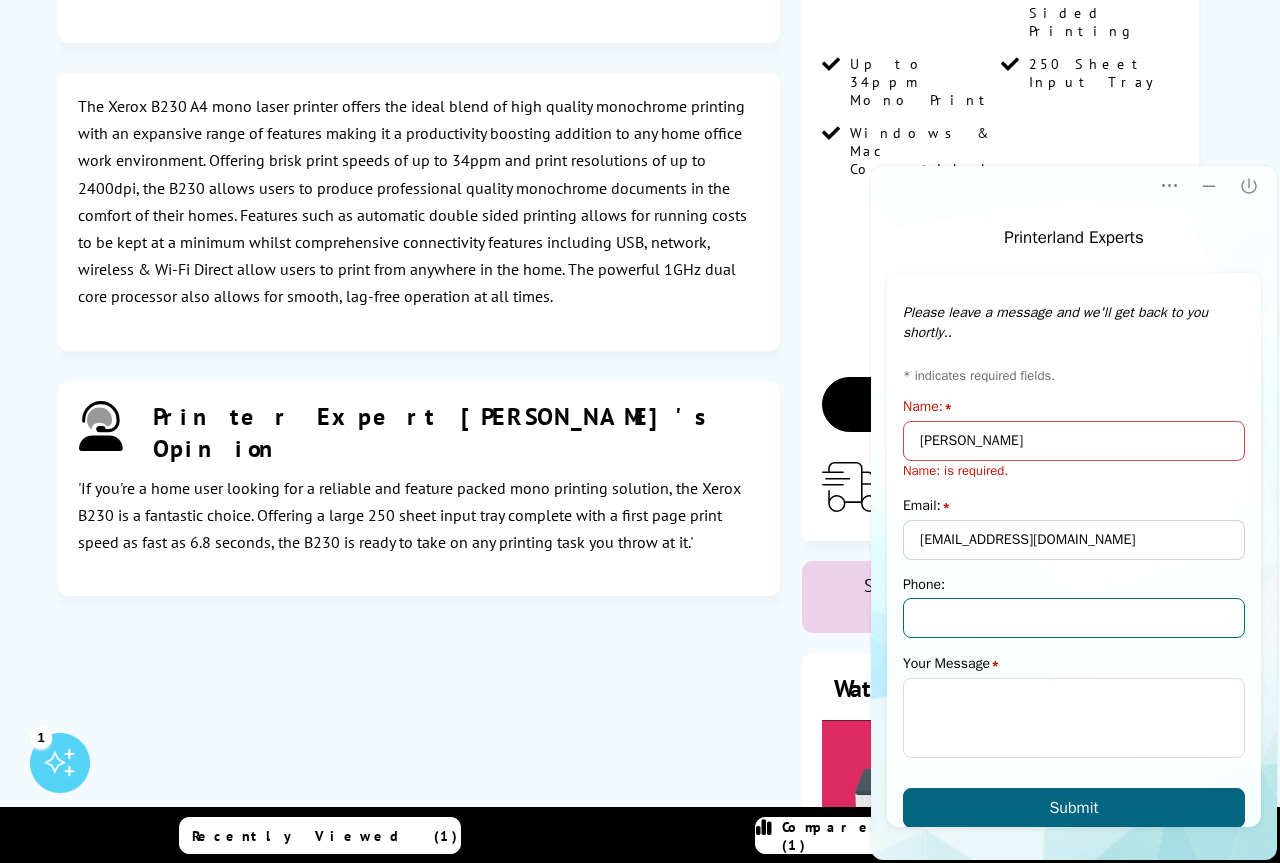 type on "[PHONE_NUMBER]" 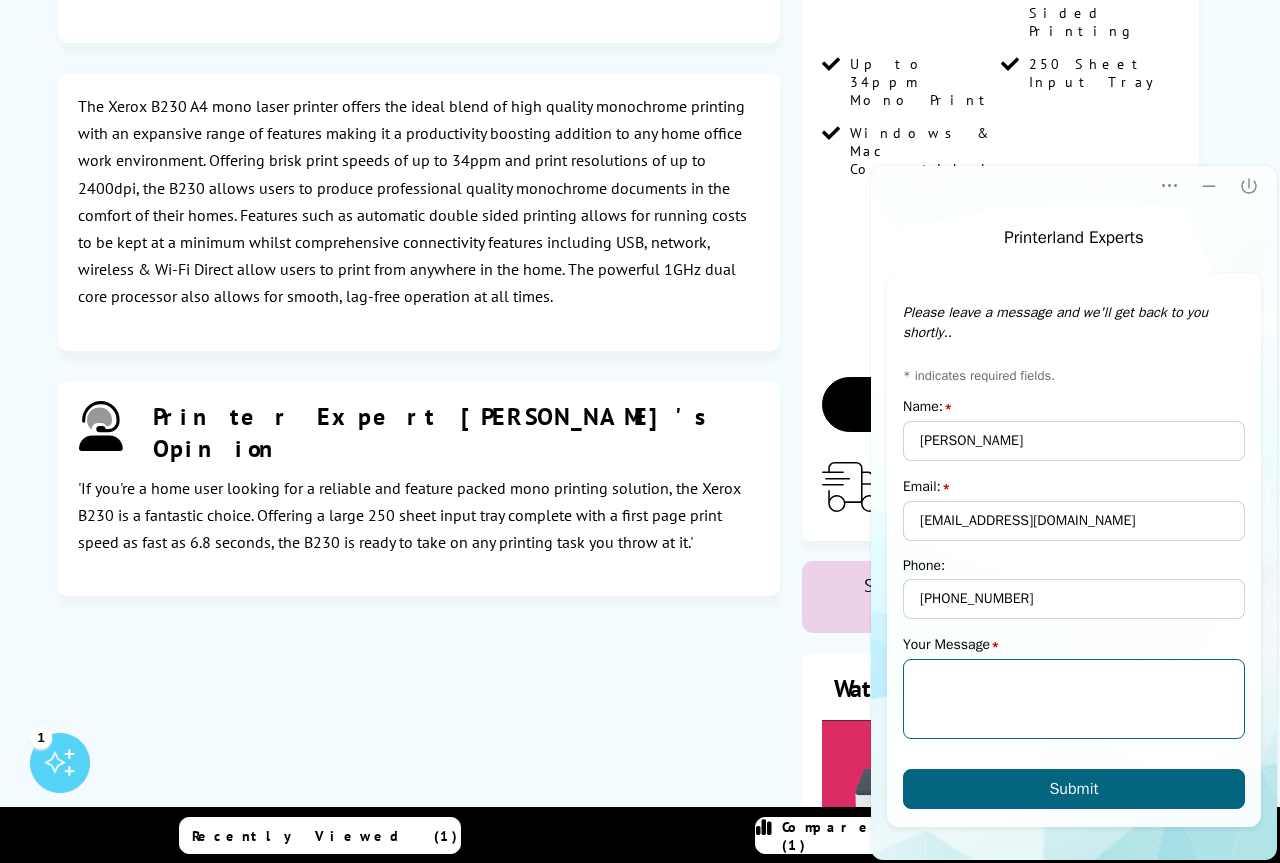 click on "Your Message" at bounding box center [1074, 699] 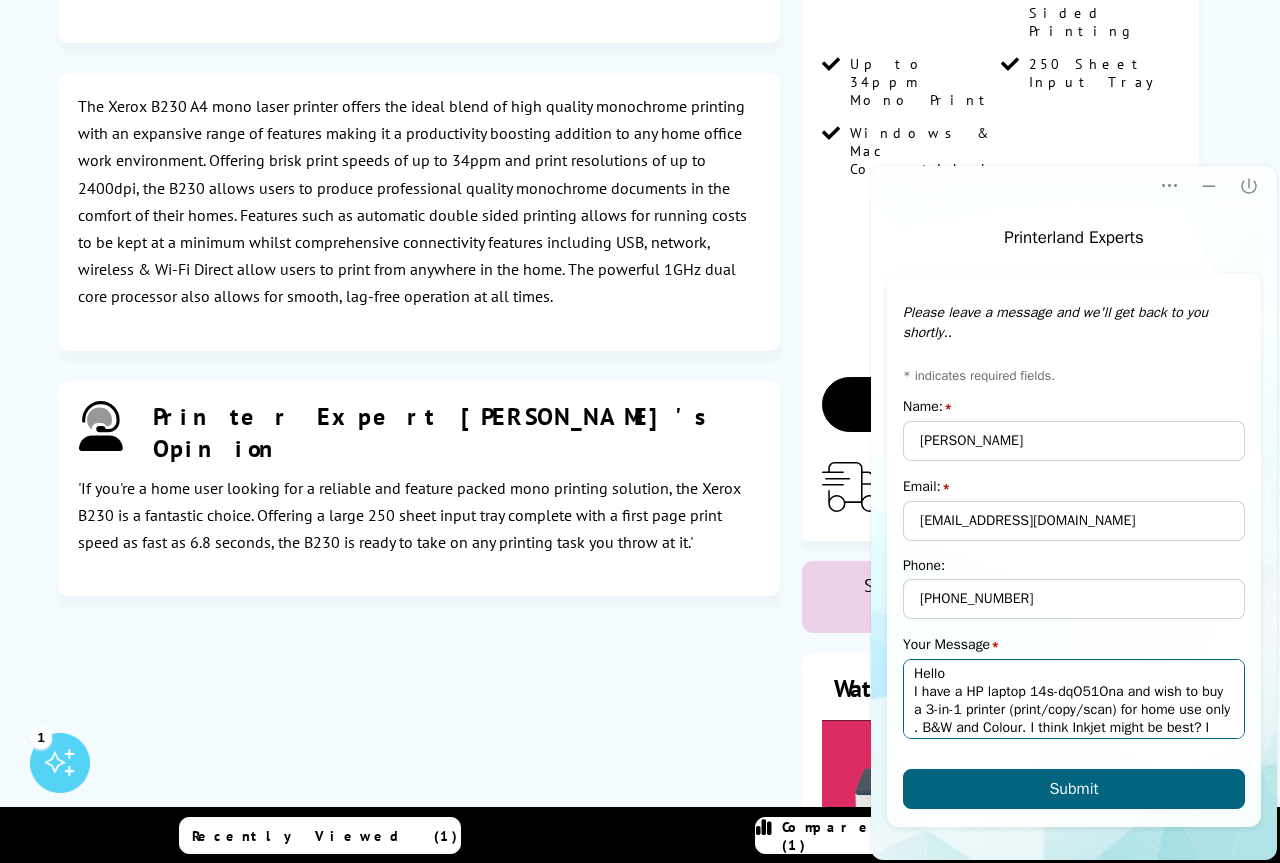 scroll, scrollTop: 193, scrollLeft: 0, axis: vertical 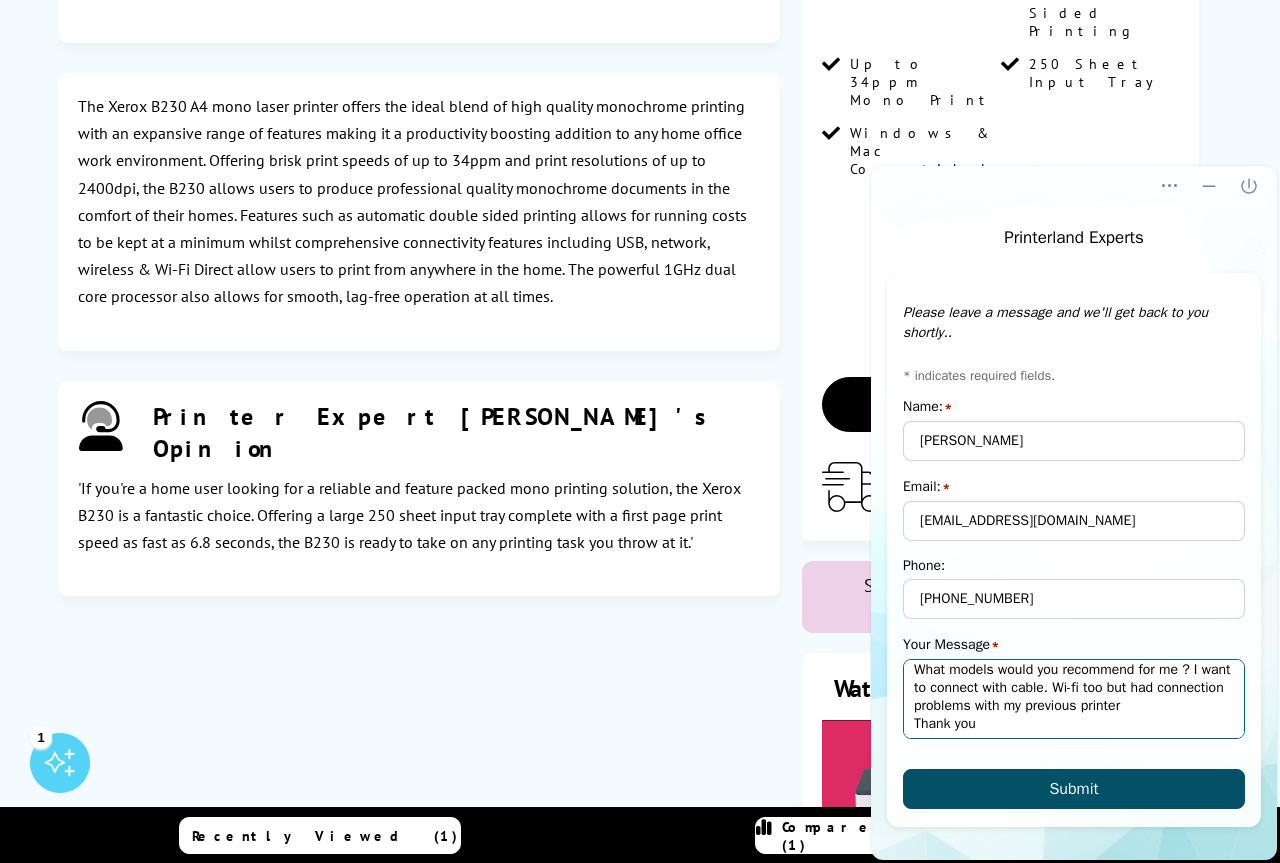 type on "Hello
I have a HP laptop 14s-dqO51Ona and wish to buy a 3-in-1 printer (print/copy/scan) for home use only . B&W and Colour. I think Inkjet might be best? I don’t have a lot of space. Price around £ 100.
I have used Canon and Brother, and found them good. My brother has a CANON Pixma TS7451i which he’s happy with but it’s quite bulky and heavy.
What models would you recommend for me ? I want to connect with cable. Wi-fi too but had connection problems with my previous printer
Thank you" 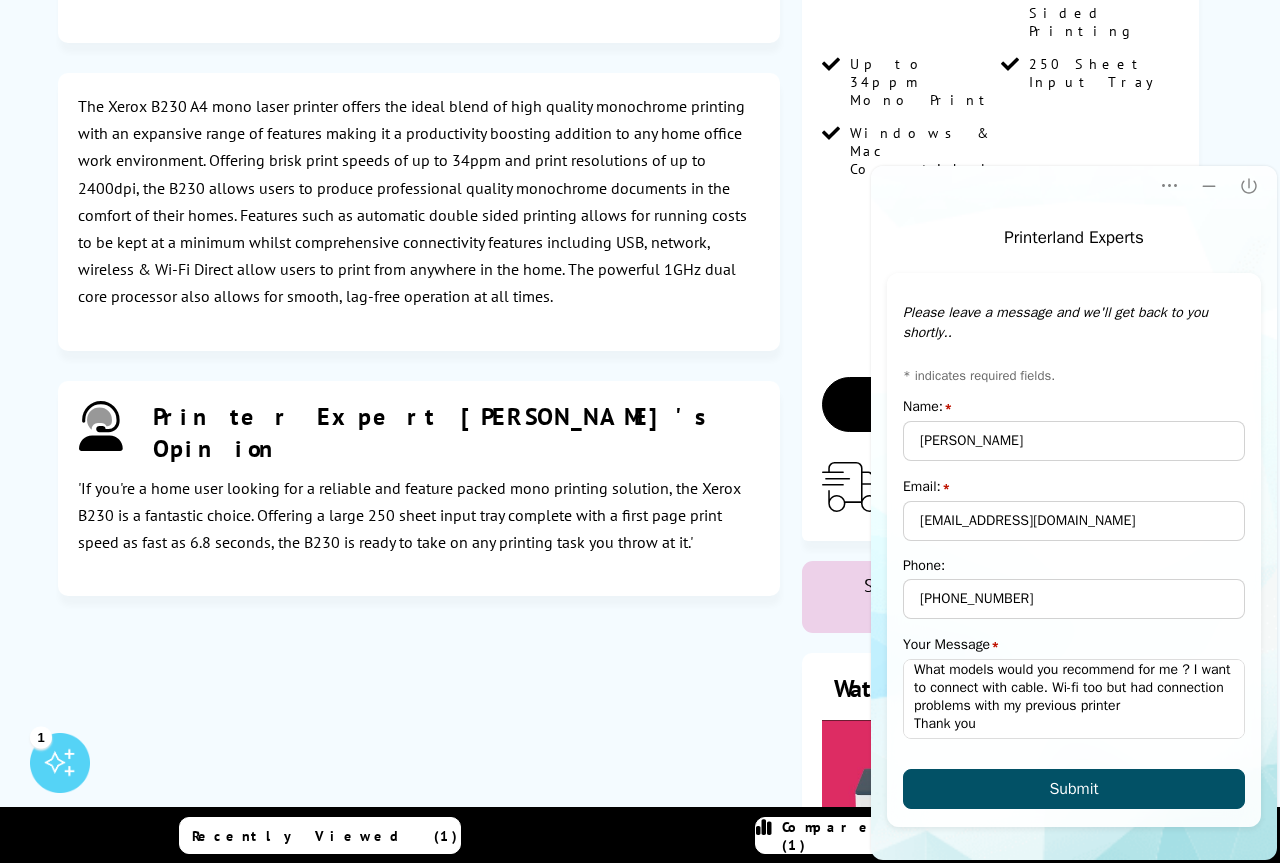 click on "Submit" at bounding box center [1073, 789] 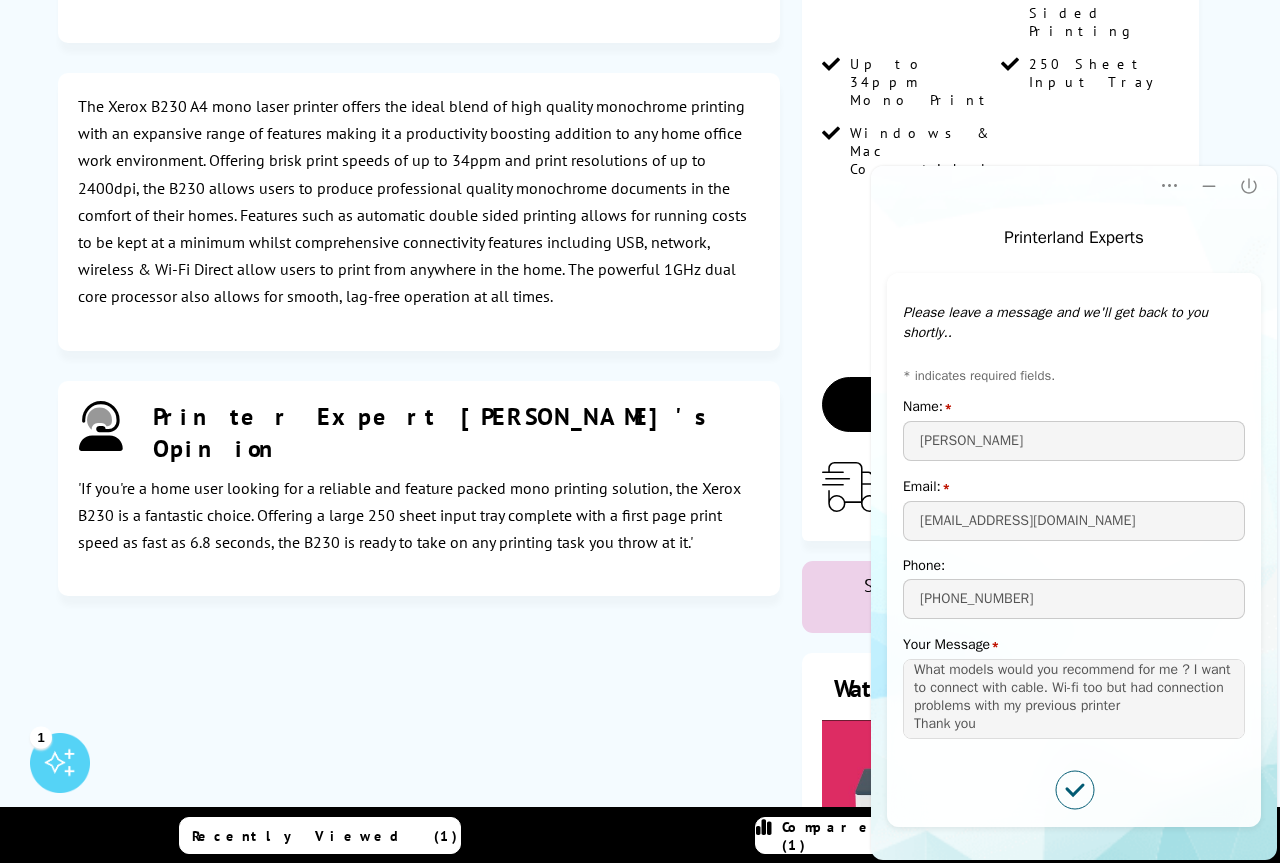 click on "Why buy me?
USB/Network/Wireless & Wi-Fi Direct
Automatic Double Sided Printing
£78.25 £93.90" at bounding box center (1001, 229) 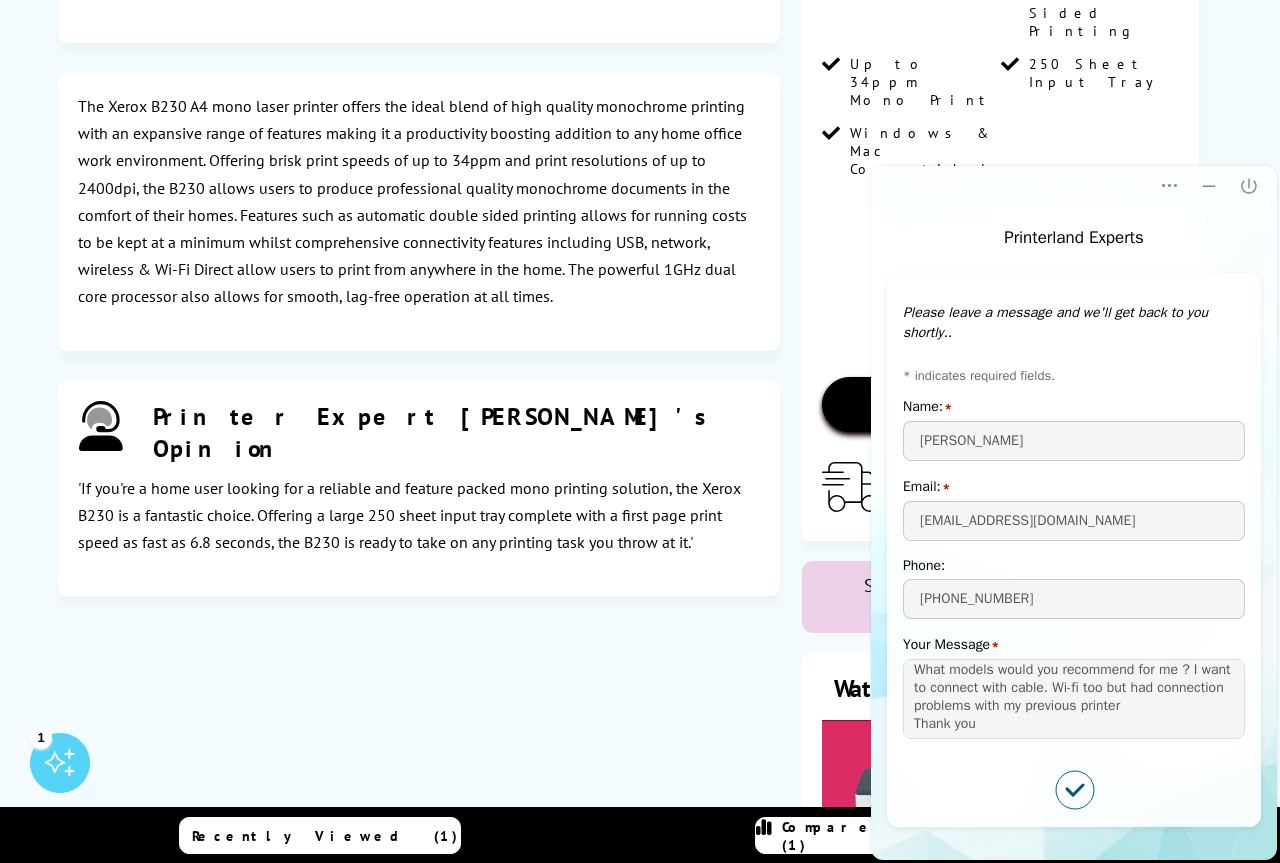 drag, startPoint x: 834, startPoint y: 298, endPoint x: 797, endPoint y: 313, distance: 39.92493 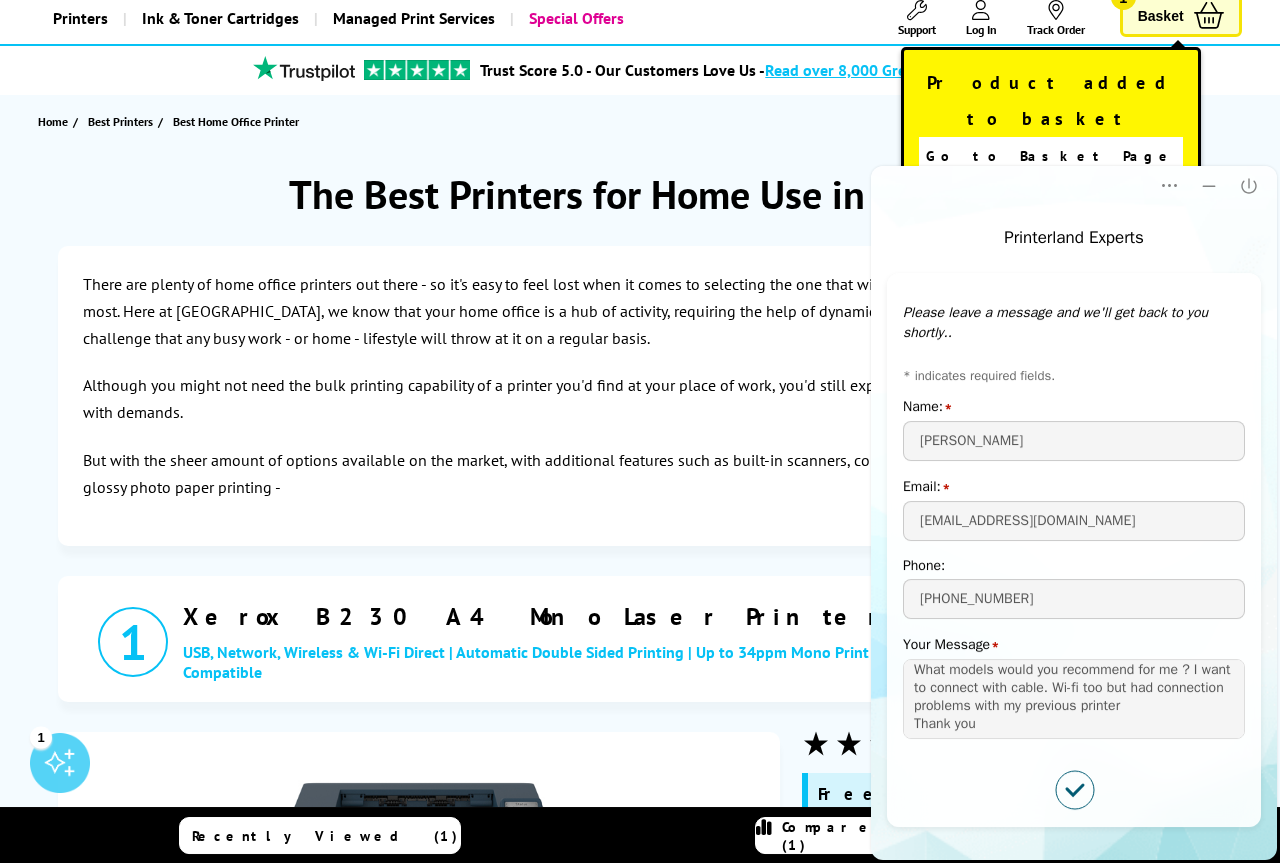 scroll, scrollTop: 0, scrollLeft: 0, axis: both 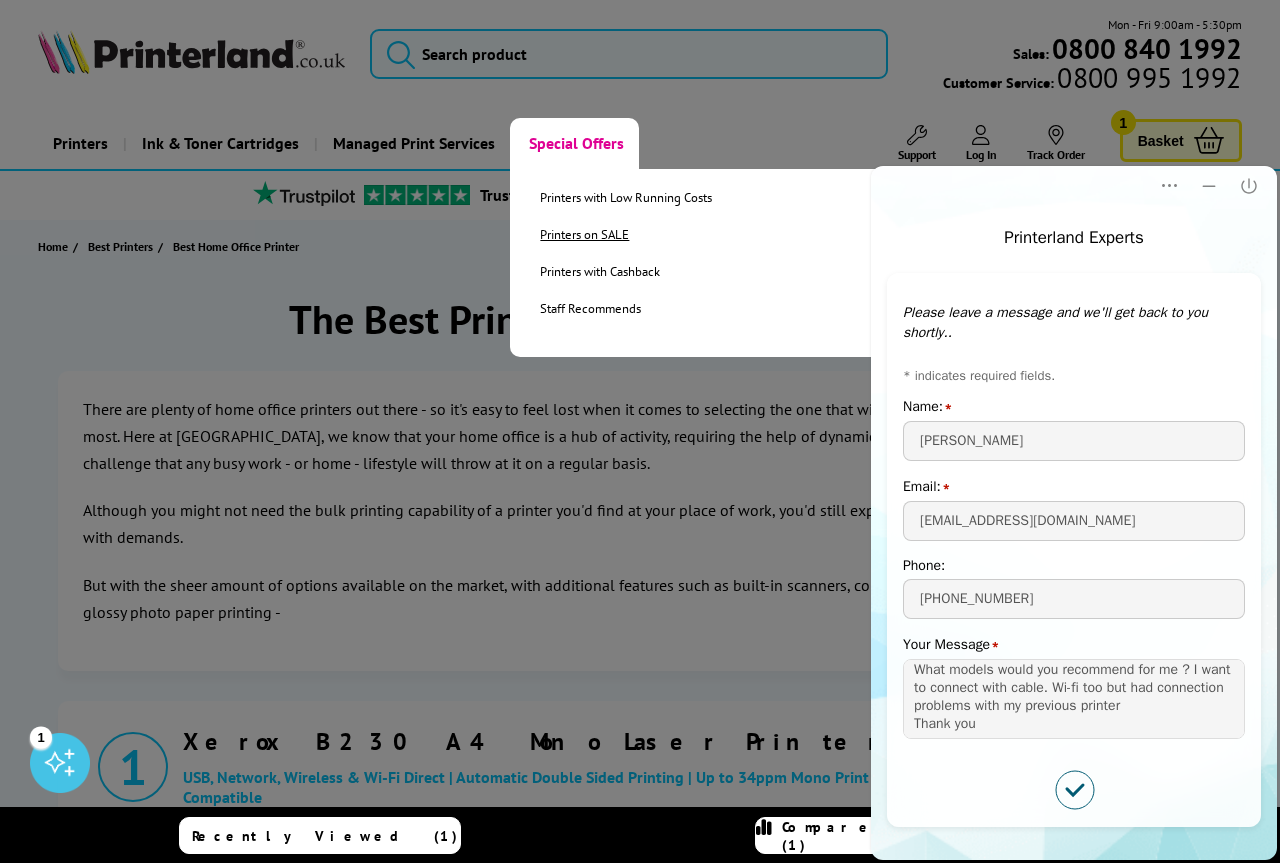 click on "Printers on SALE" at bounding box center (626, 234) 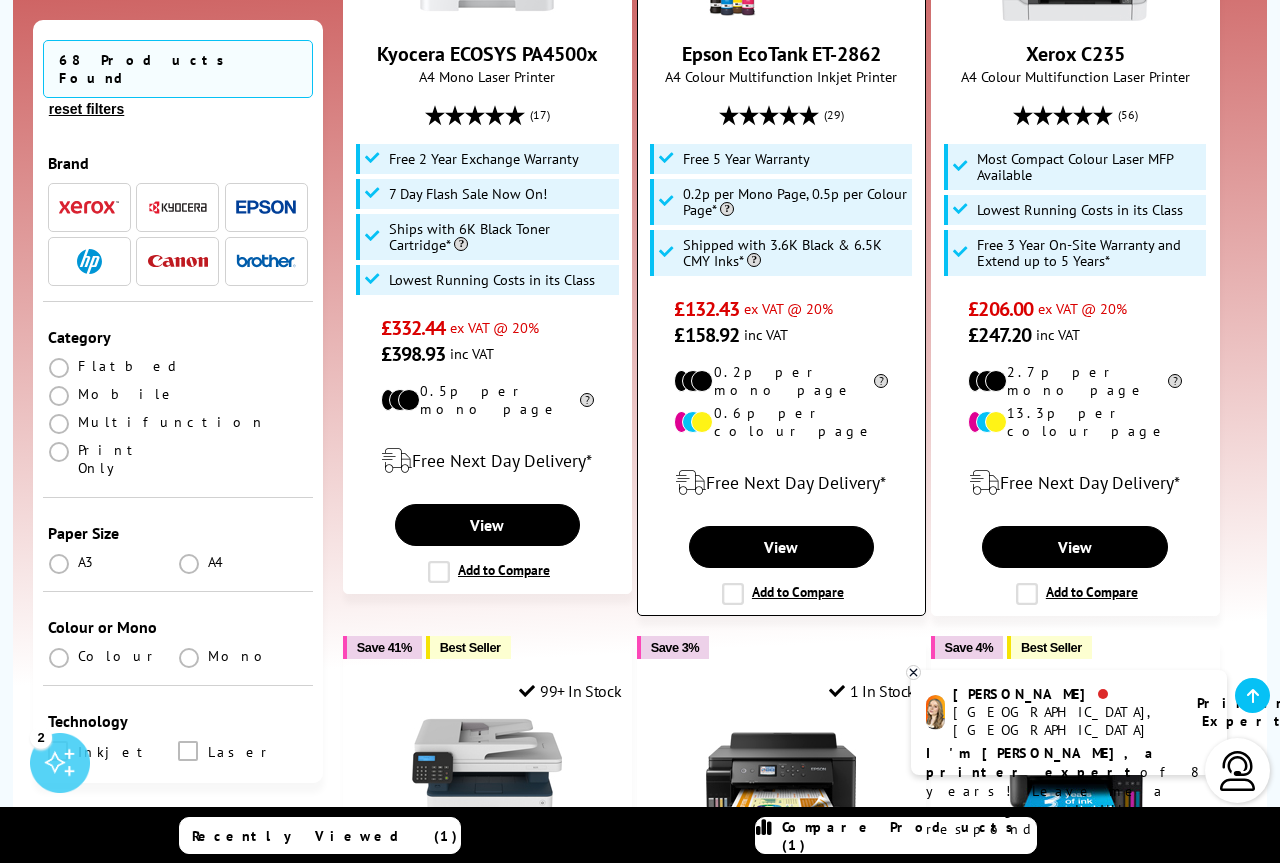 scroll, scrollTop: 1122, scrollLeft: 0, axis: vertical 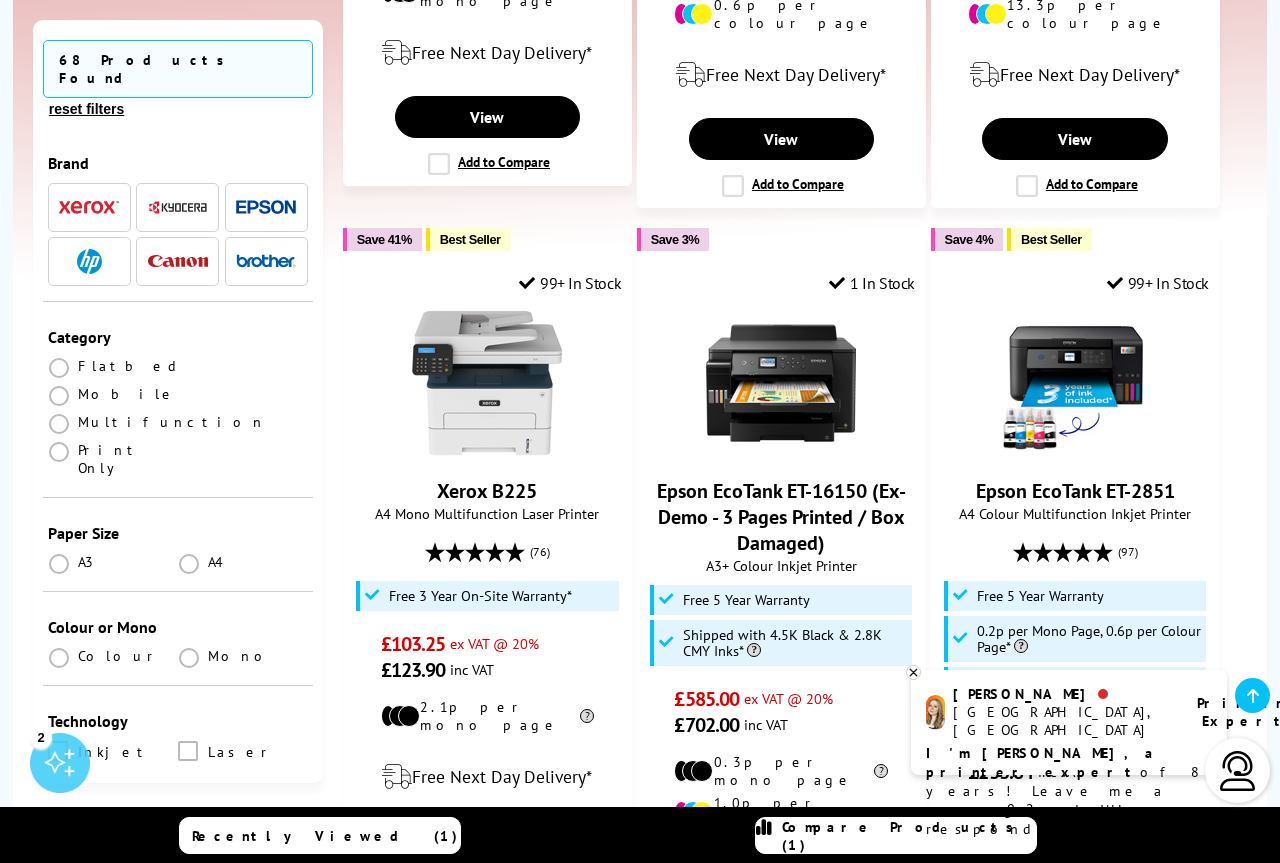 click on "I'm [PERSON_NAME], a printer expert" at bounding box center [1042, 762] 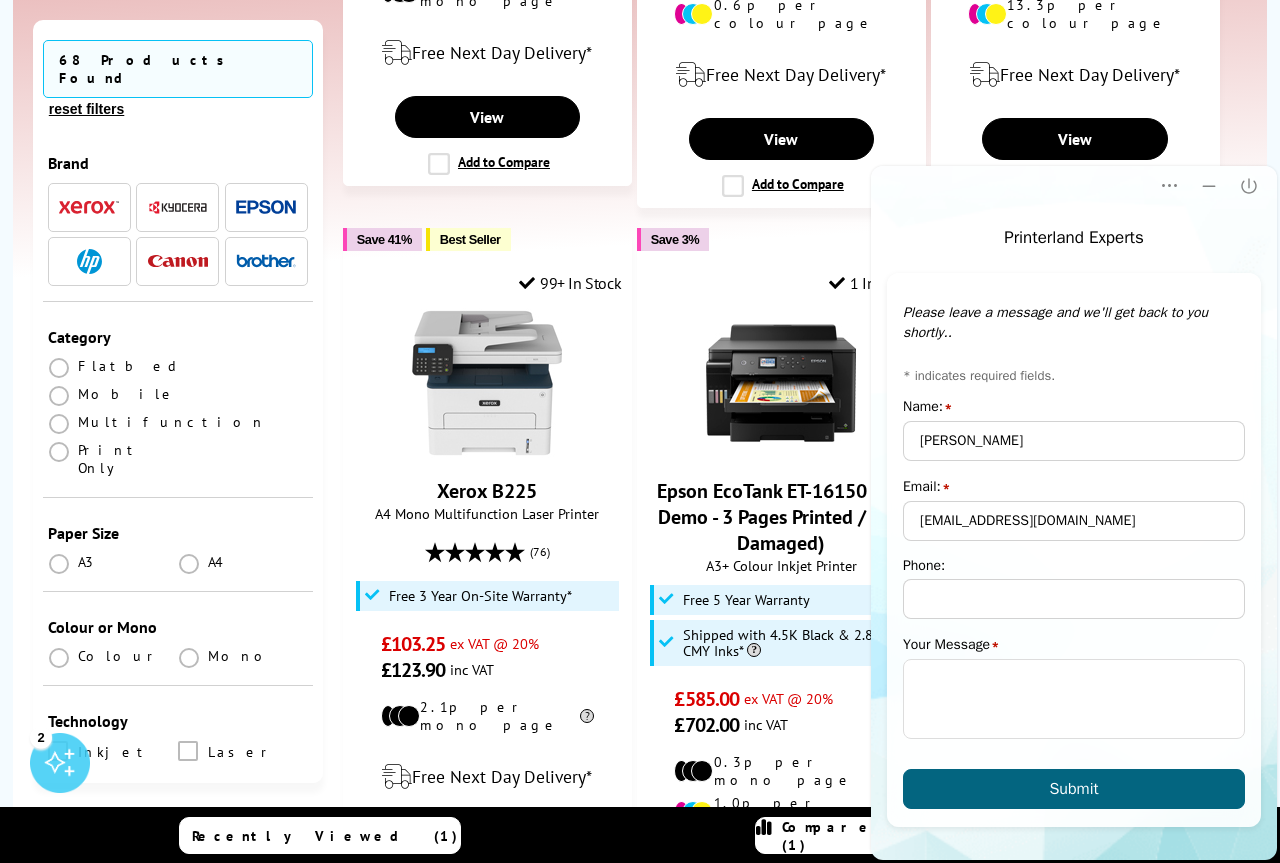 scroll, scrollTop: 0, scrollLeft: 0, axis: both 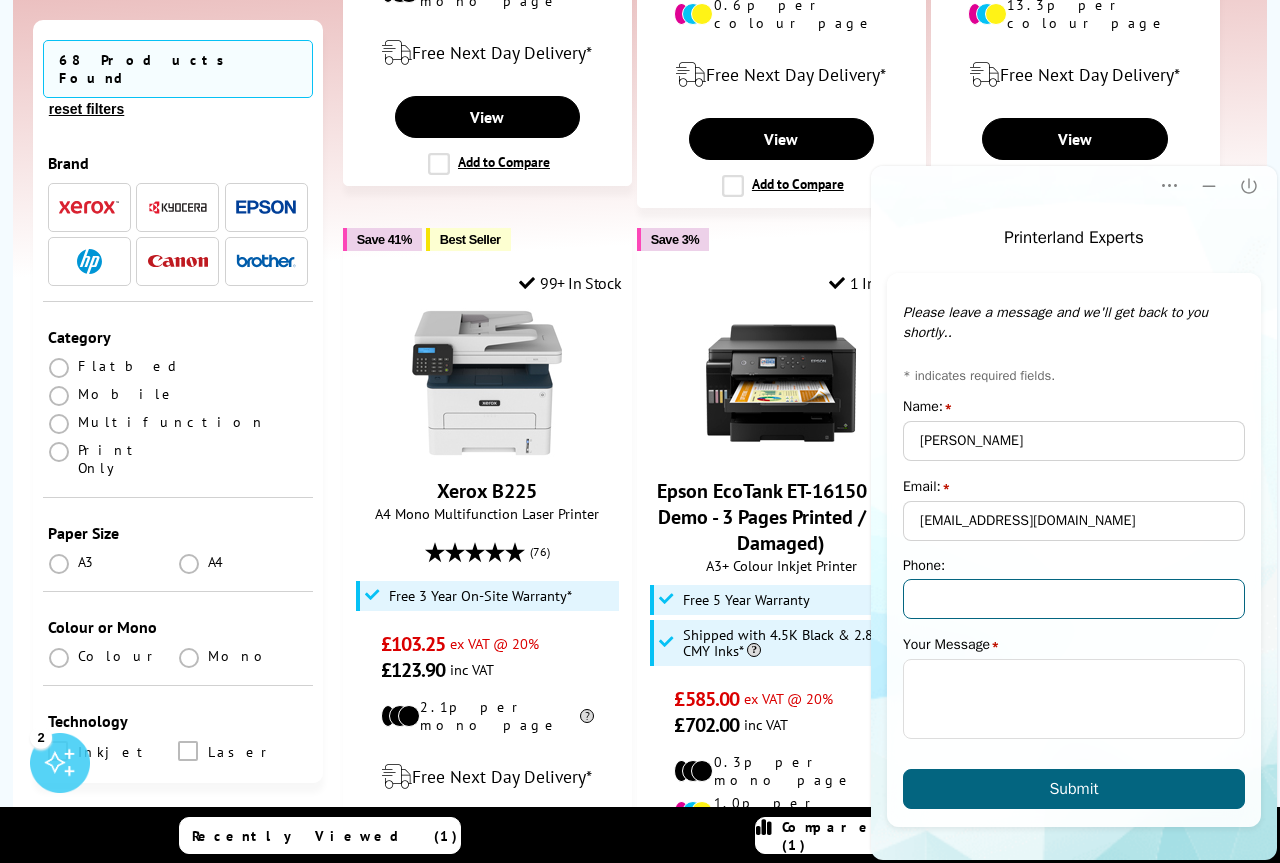 click on "Phone:" at bounding box center (1074, 599) 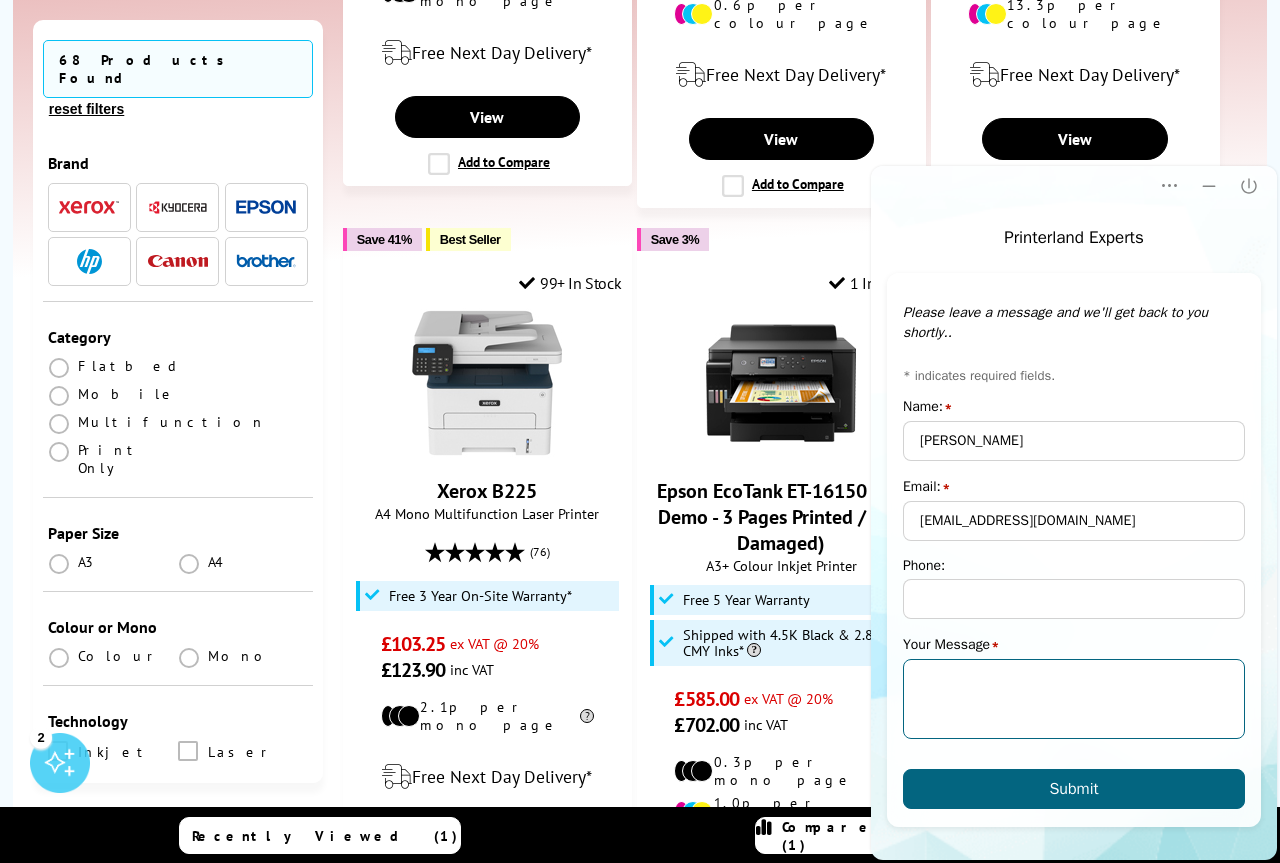 click on "Your Message" at bounding box center (1074, 699) 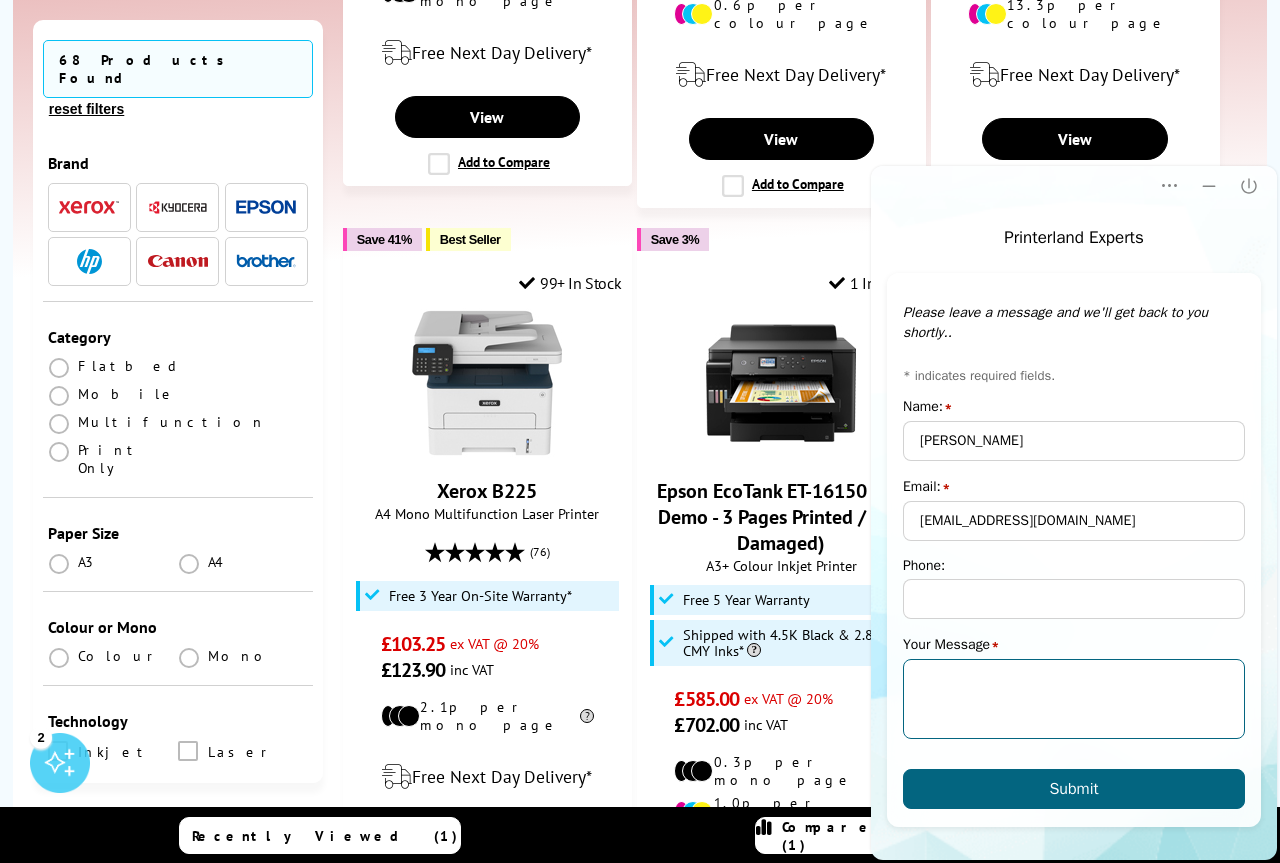 paste on "Hello
I have a HP laptop 14s-dqO51Ona and wish to buy a 3-in-1 printer (print/copy/scan) for home use only . B&W and Colour. I think Inkjet might be best? I don’t have a lot of space. Price around £ 100.
I have used Canon and Brother, and found them good. My brother has a CANON Pixma TS7451i which he’s happy with but it’s quite bulky and heavy.
What models would you recommend for me ? I want to connect with cable. Wi-fi too but had connection problems with my previous printer
Thank you" 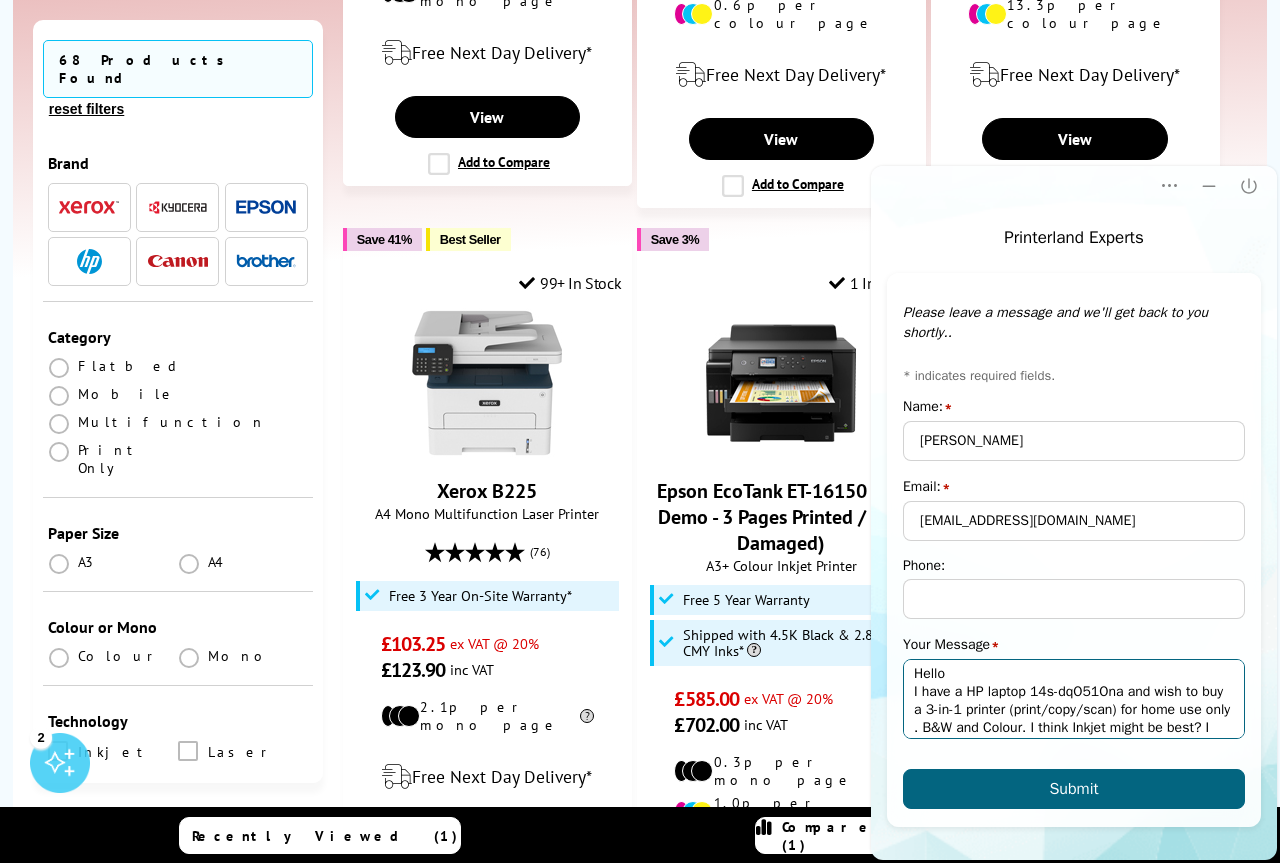 scroll, scrollTop: 193, scrollLeft: 0, axis: vertical 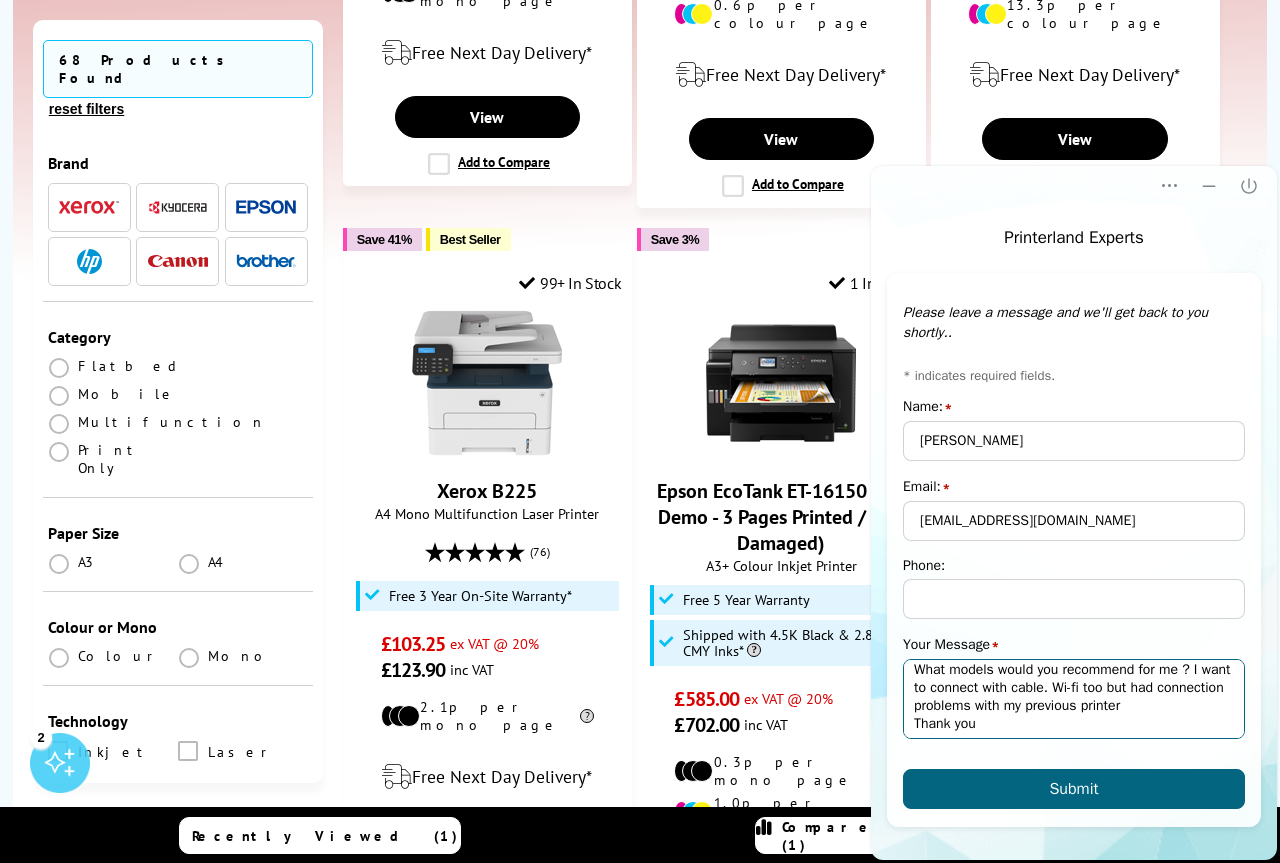 type on "Hello
I have a HP laptop 14s-dqO51Ona and wish to buy a 3-in-1 printer (print/copy/scan) for home use only . B&W and Colour. I think Inkjet might be best? I don’t have a lot of space. Price around £ 100.
I have used Canon and Brother, and found them good. My brother has a CANON Pixma TS7451i which he’s happy with but it’s quite bulky and heavy.
What models would you recommend for me ? I want to connect with cable. Wi-fi too but had connection problems with my previous printer
Thank you" 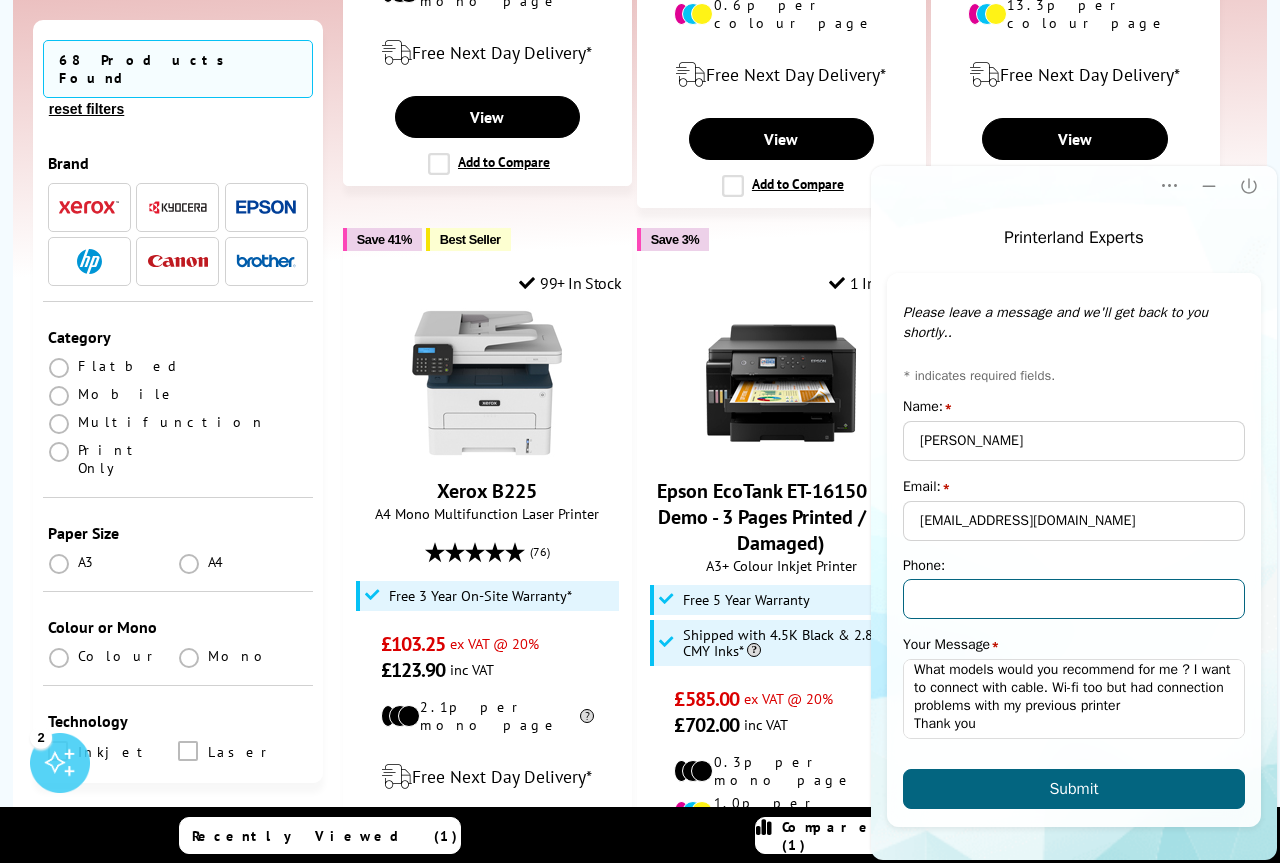 click on "Phone:" at bounding box center [1074, 599] 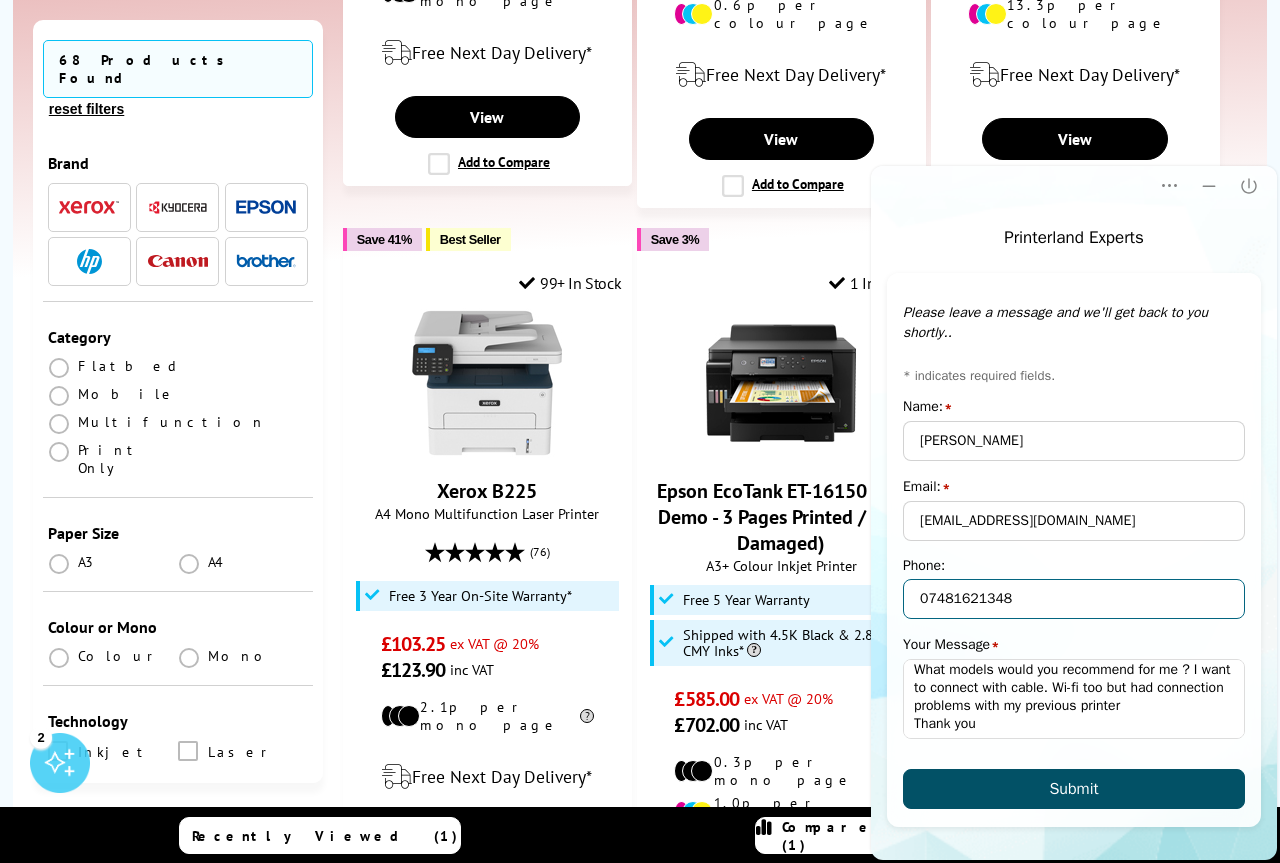 type on "07481621348" 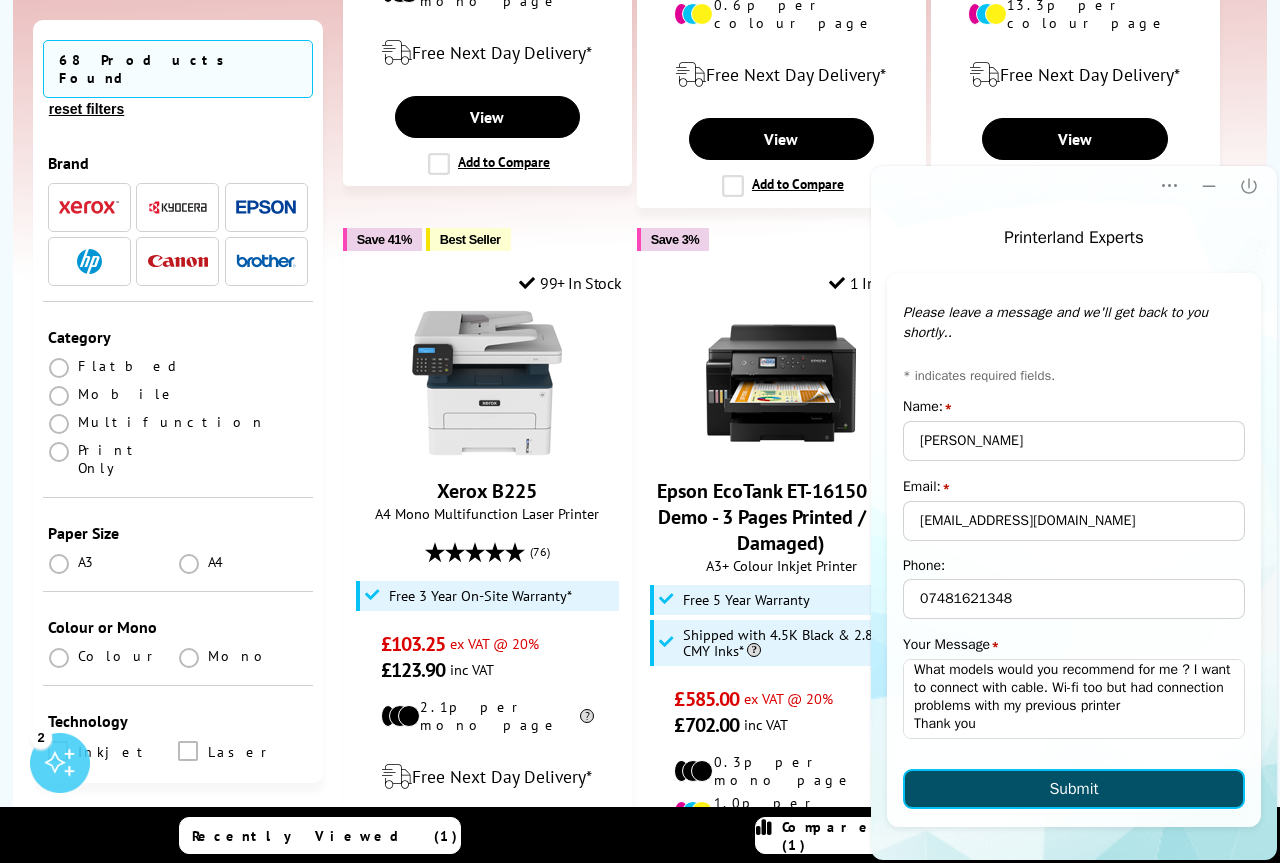 click on "Submit" at bounding box center [1073, 789] 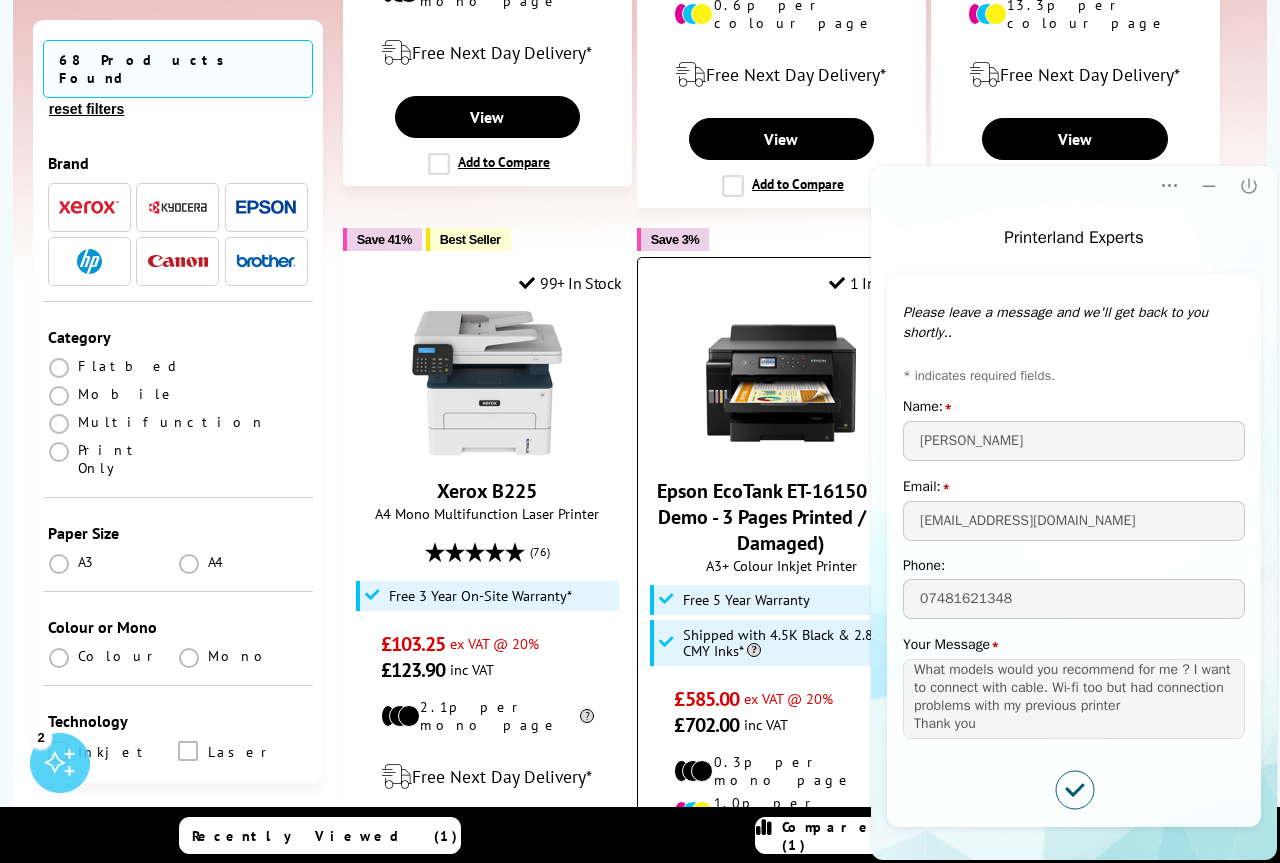 click at bounding box center [781, 383] 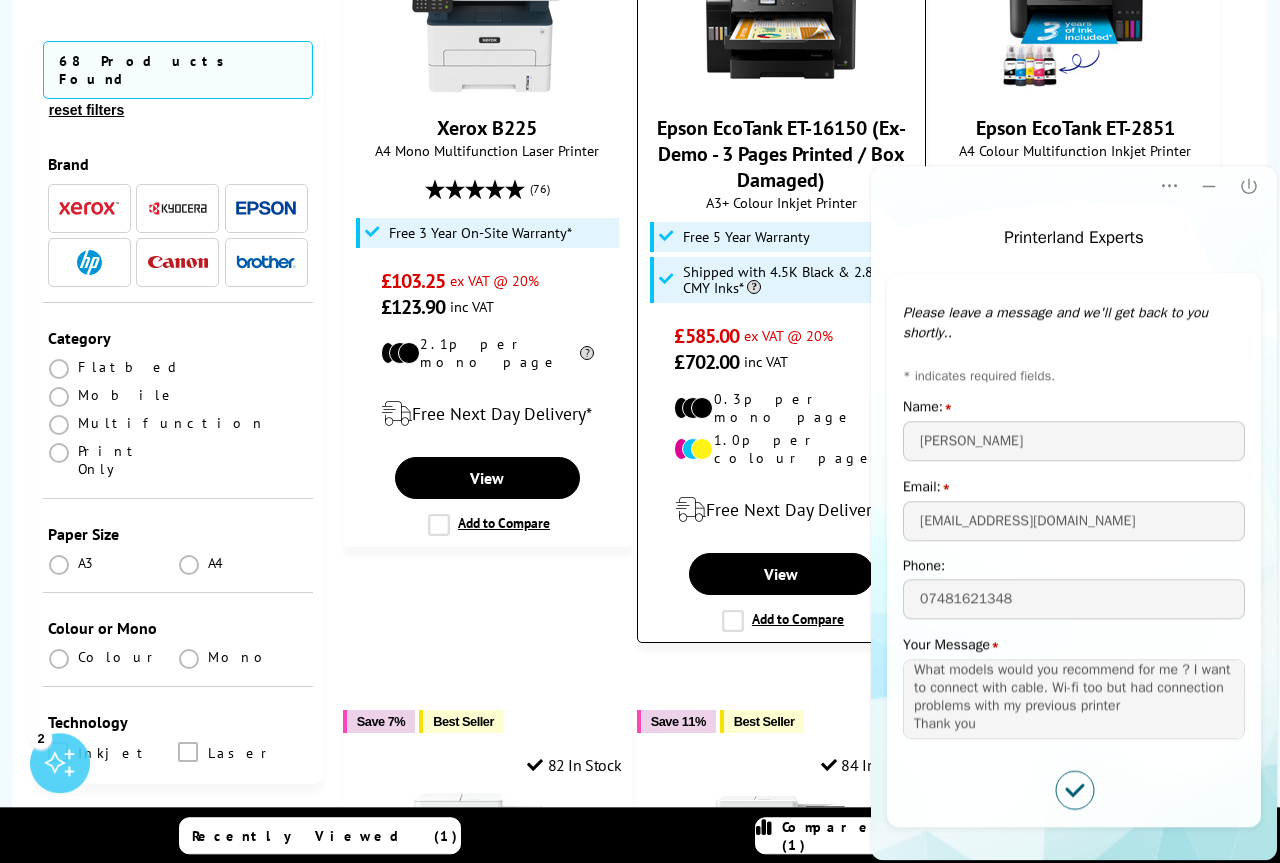 scroll, scrollTop: 1530, scrollLeft: 0, axis: vertical 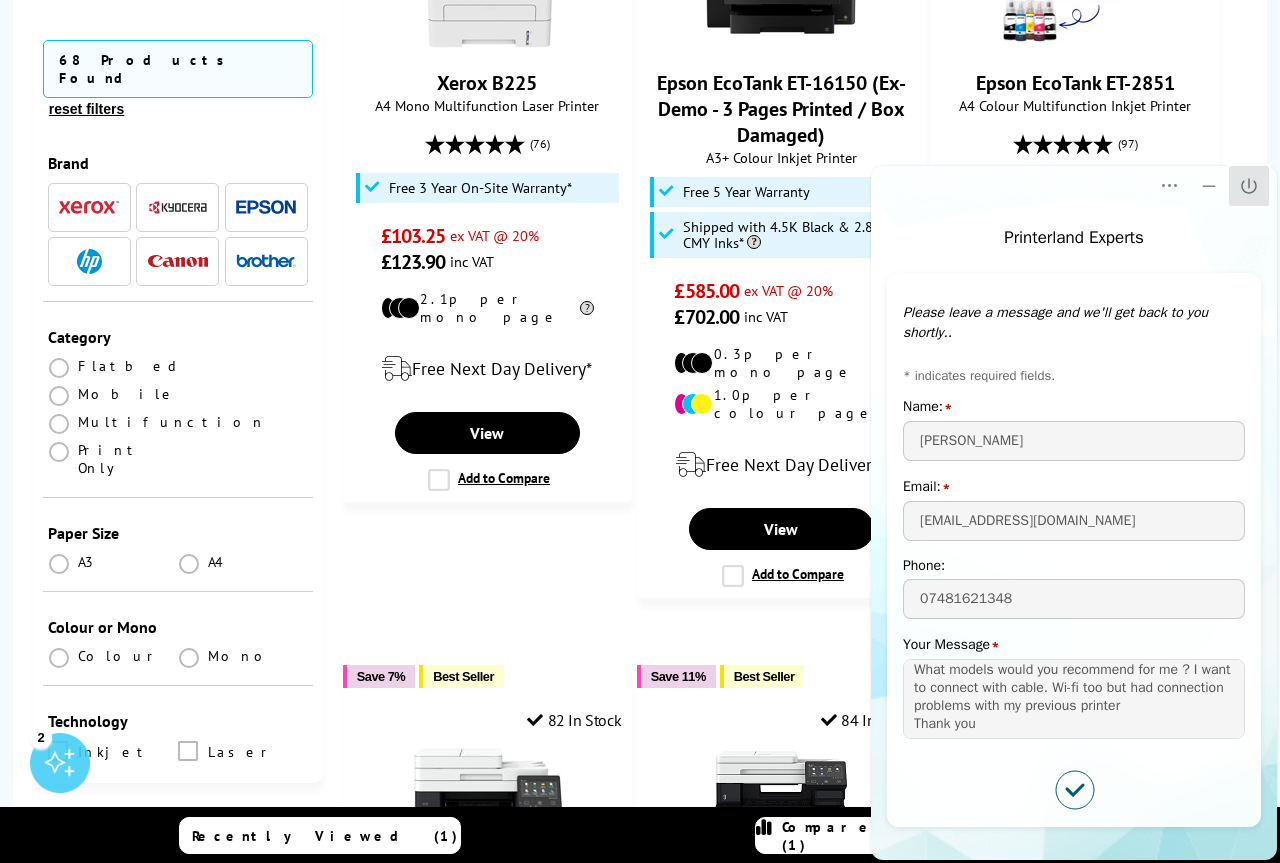click on "Close" 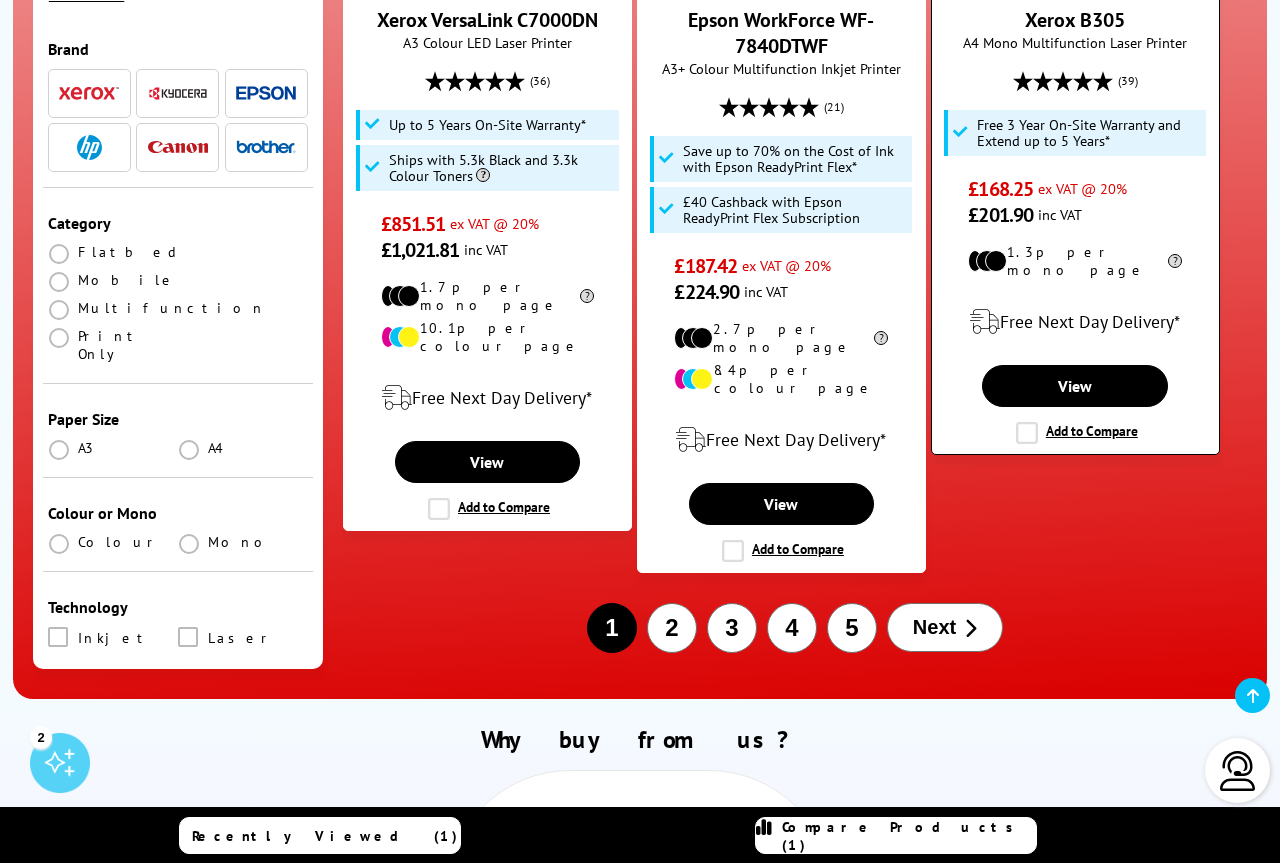 scroll, scrollTop: 2856, scrollLeft: 0, axis: vertical 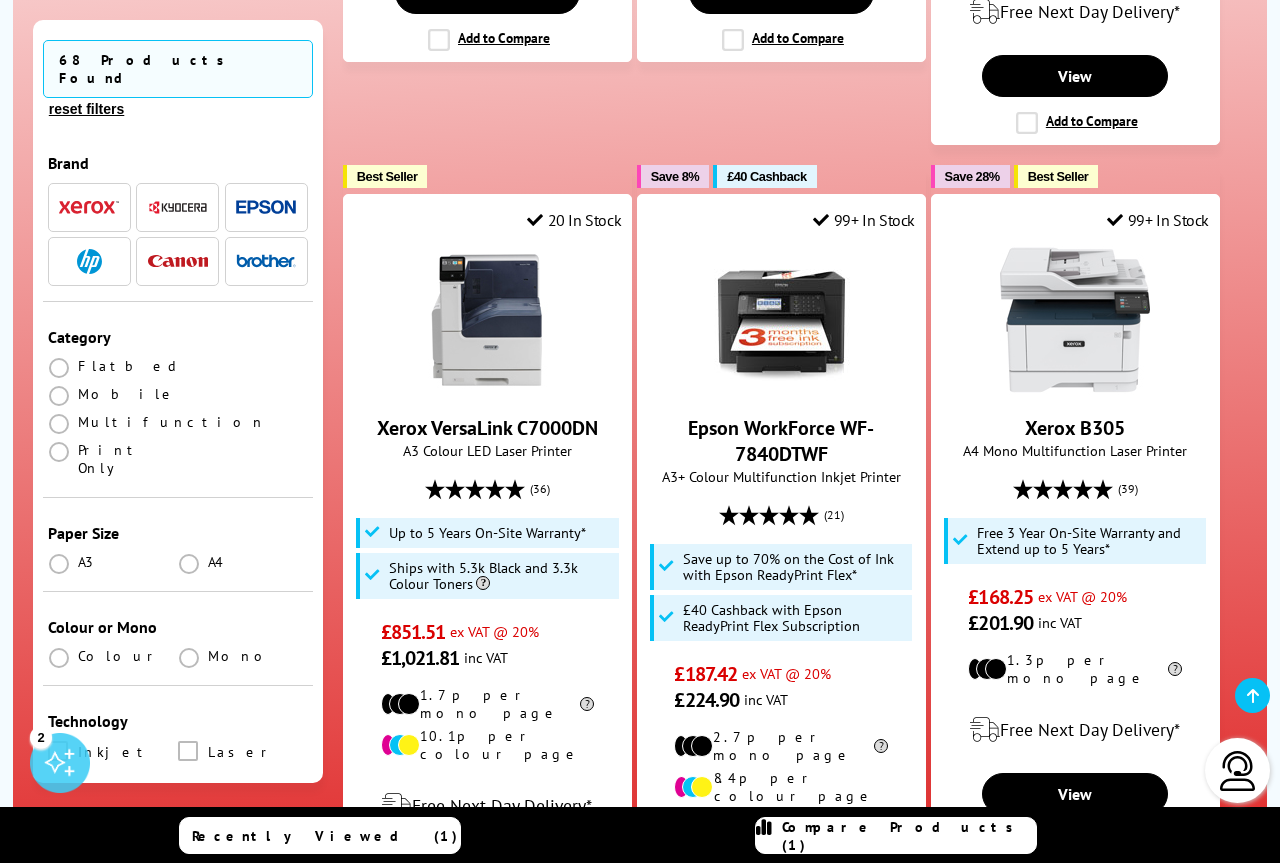 click at bounding box center [89, 261] 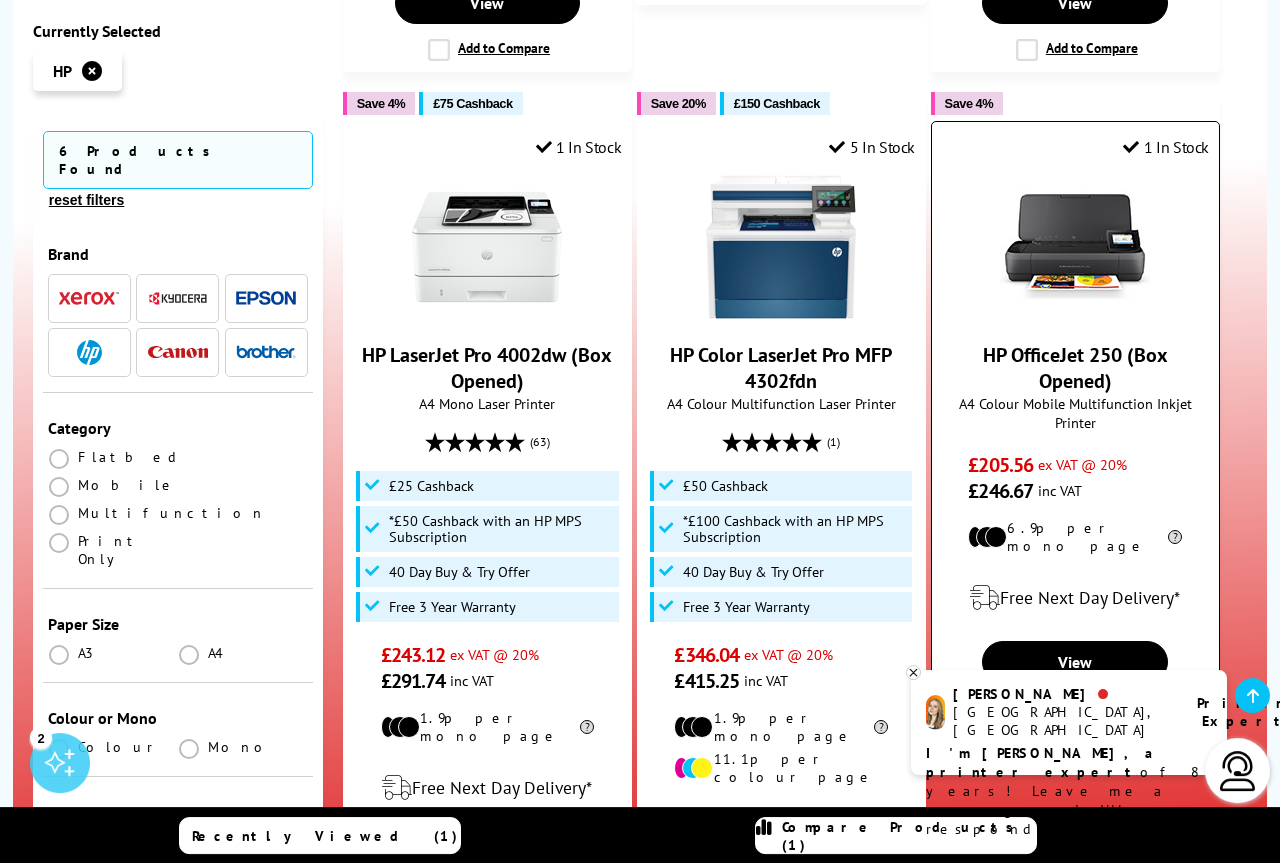 scroll, scrollTop: 1326, scrollLeft: 0, axis: vertical 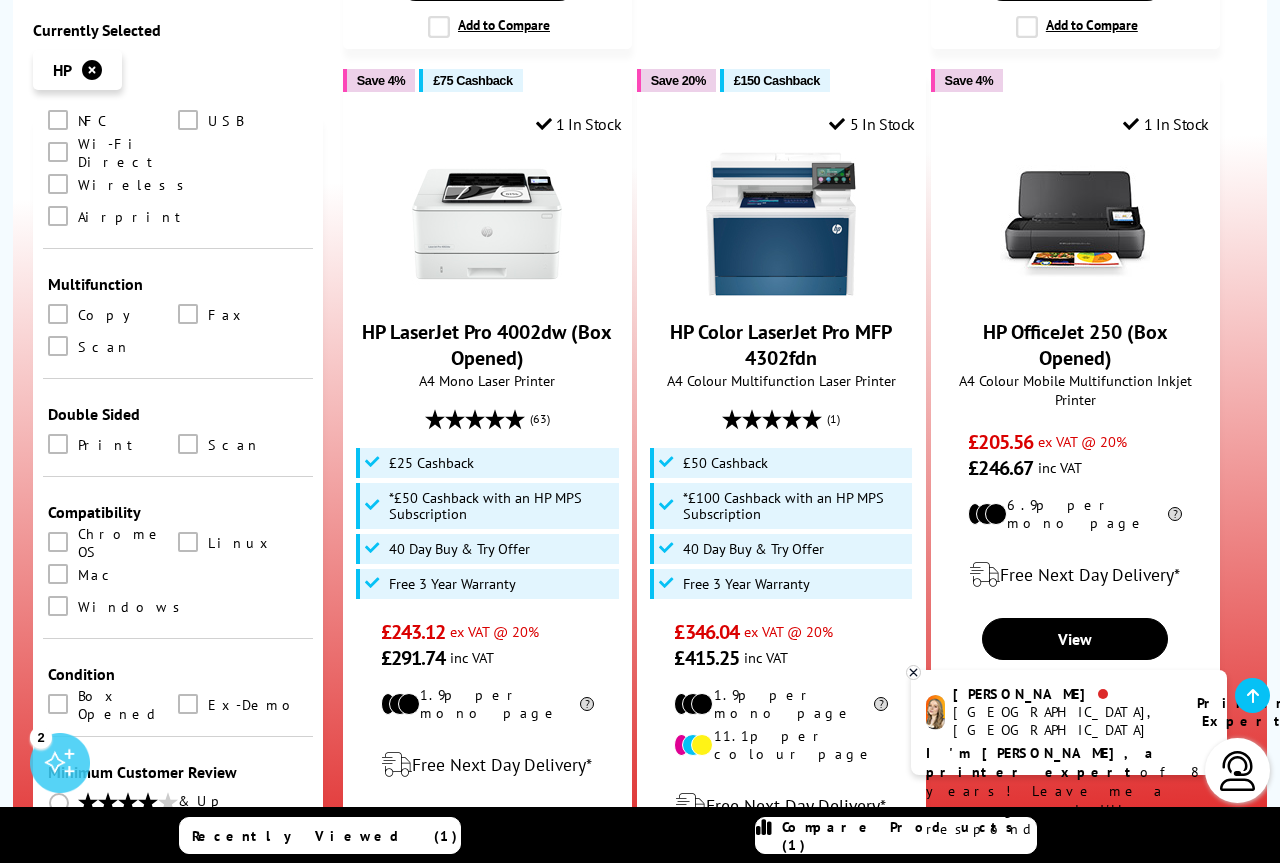 click on "0
100
200
300
400
500
600
700
800
900
1000
1500
2000
3000
4000
5000
6000
7000
8000
9000 10000 11000" at bounding box center (243, 1008) 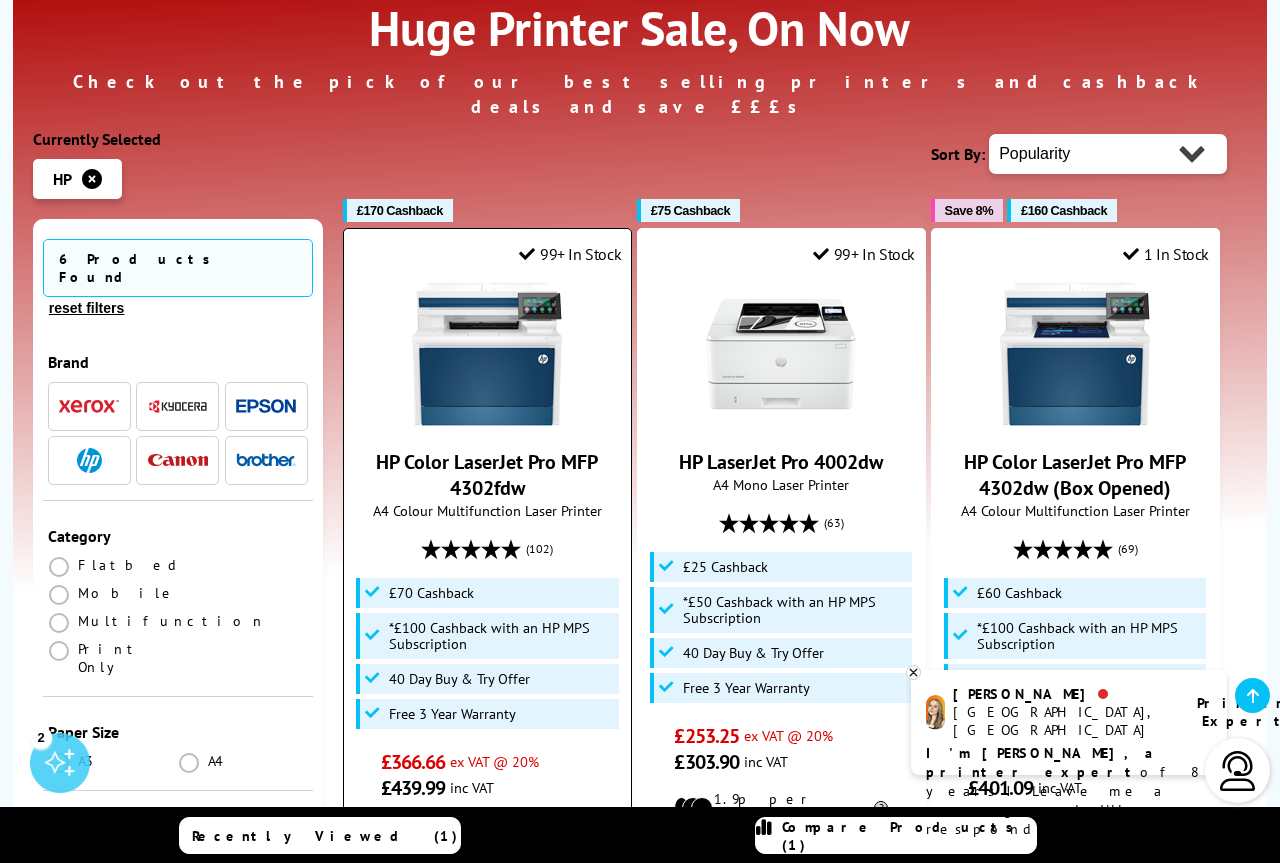 scroll, scrollTop: 714, scrollLeft: 0, axis: vertical 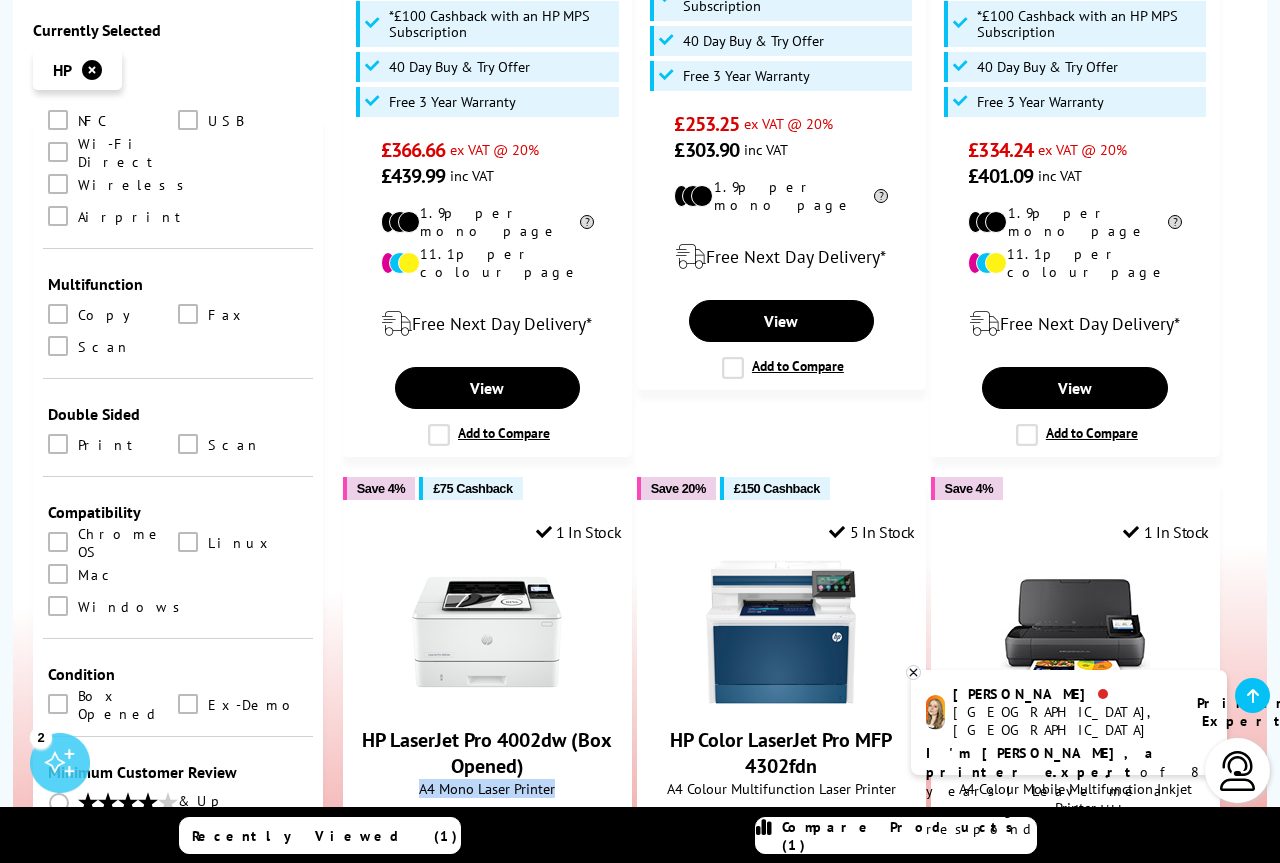 drag, startPoint x: 325, startPoint y: 758, endPoint x: 325, endPoint y: 786, distance: 28 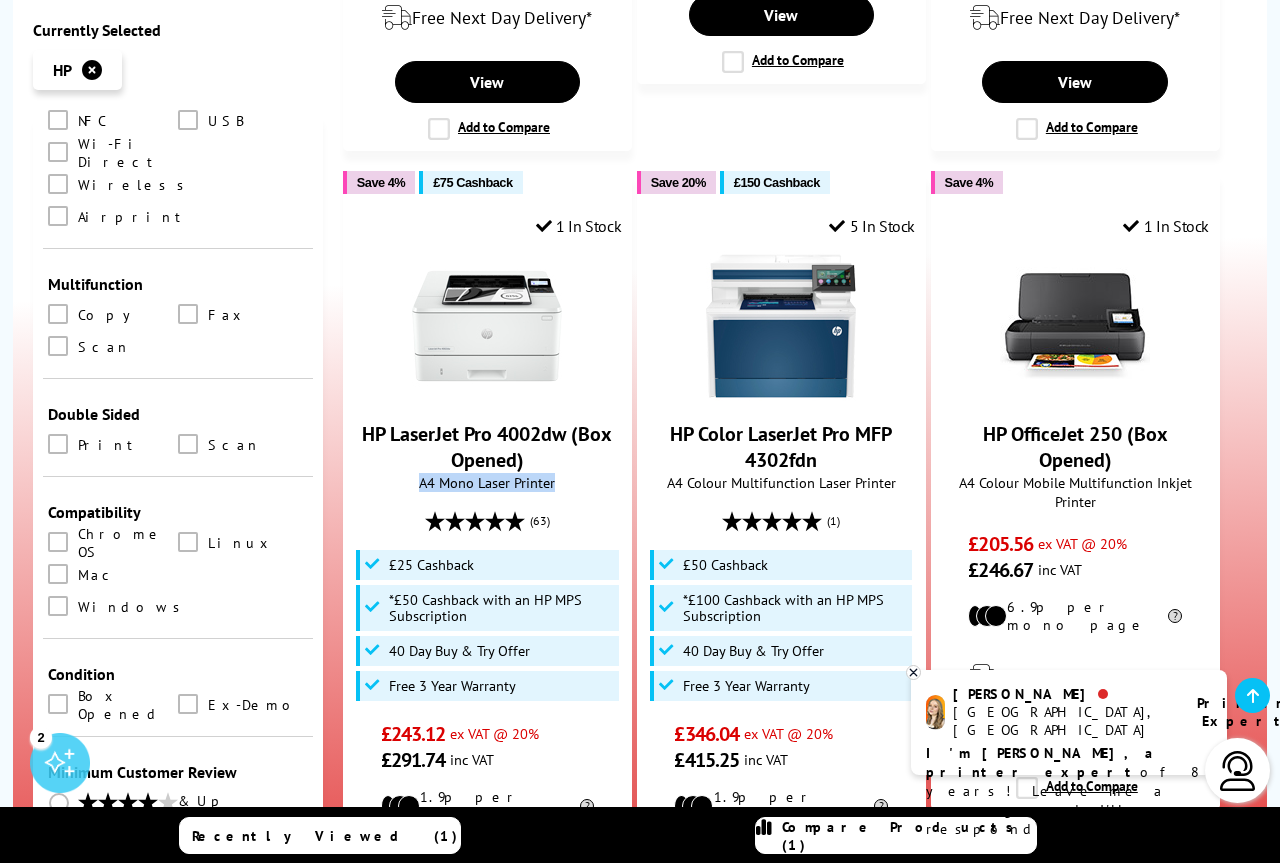scroll, scrollTop: 1632, scrollLeft: 0, axis: vertical 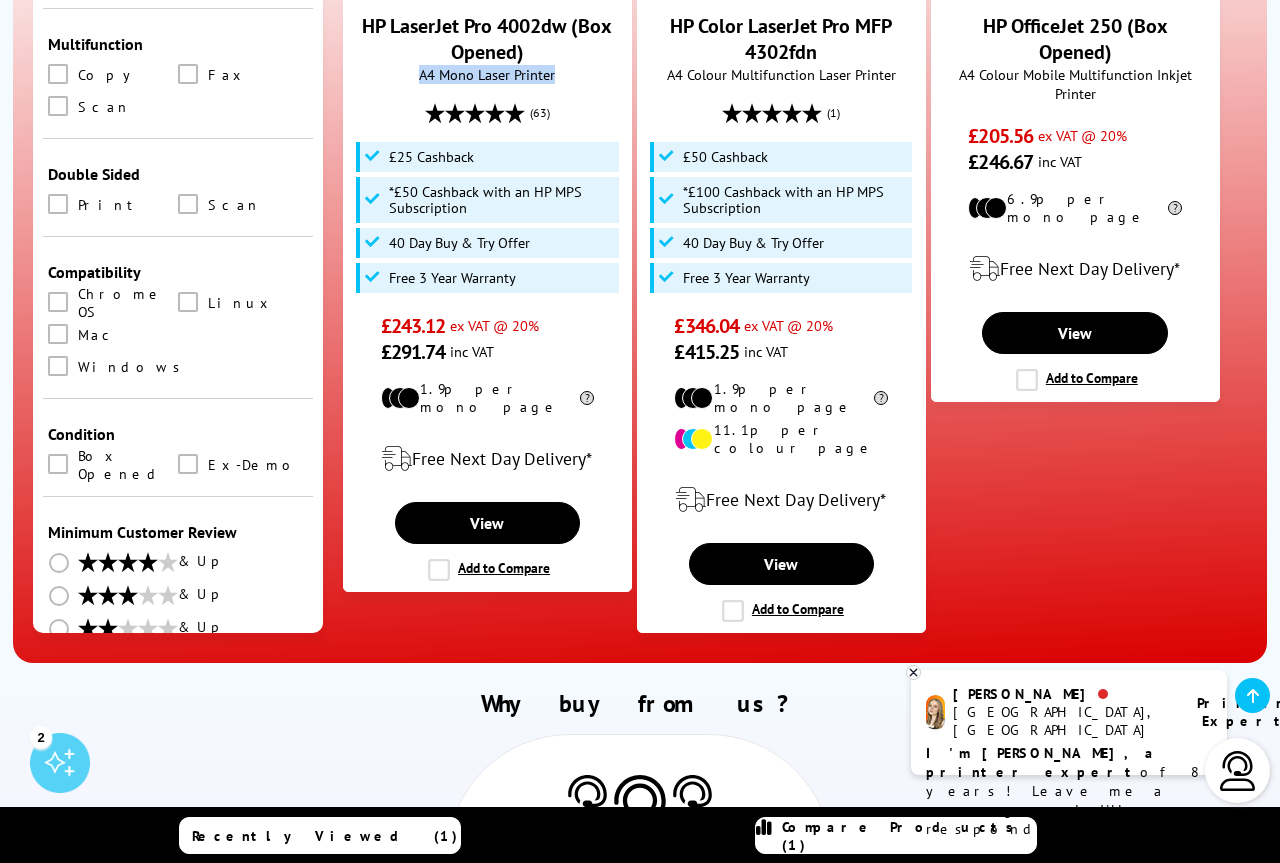 click on "0
100
200
300
400
500
600
700
800
900
1000
1500
2000
3000
4000
5000
6000
7000
8000
9000 10000 11000" at bounding box center [243, 803] 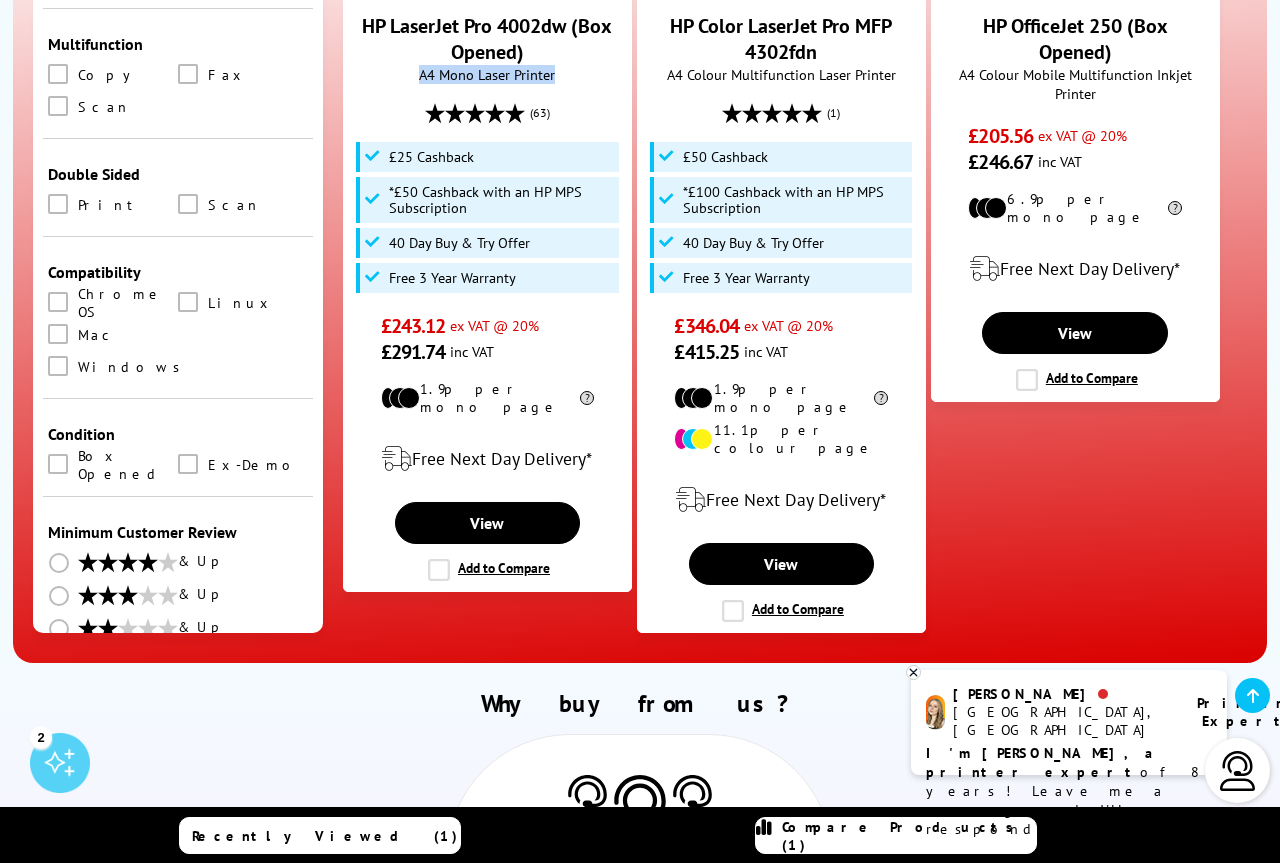 select on "100" 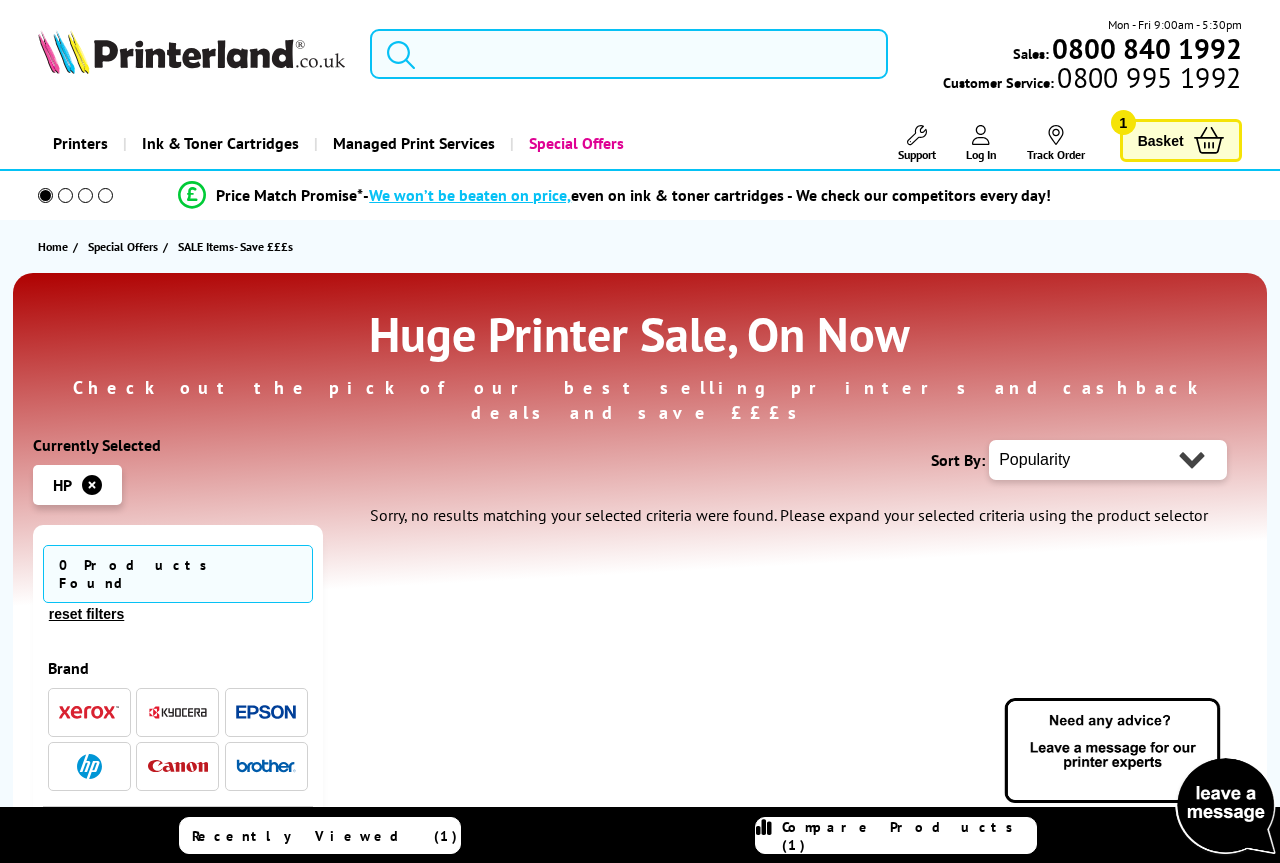 scroll, scrollTop: 0, scrollLeft: 0, axis: both 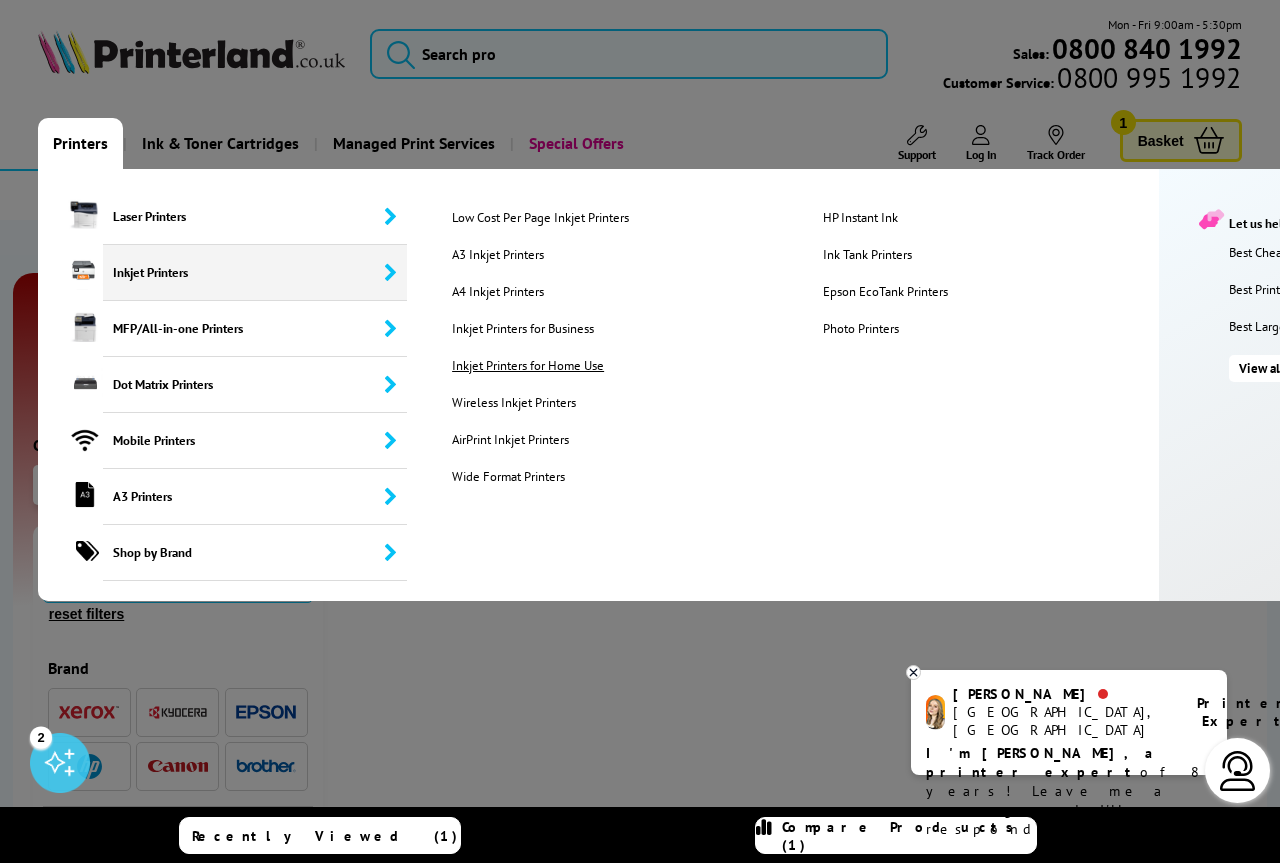 click on "Inkjet Printers for Home Use" at bounding box center (621, 365) 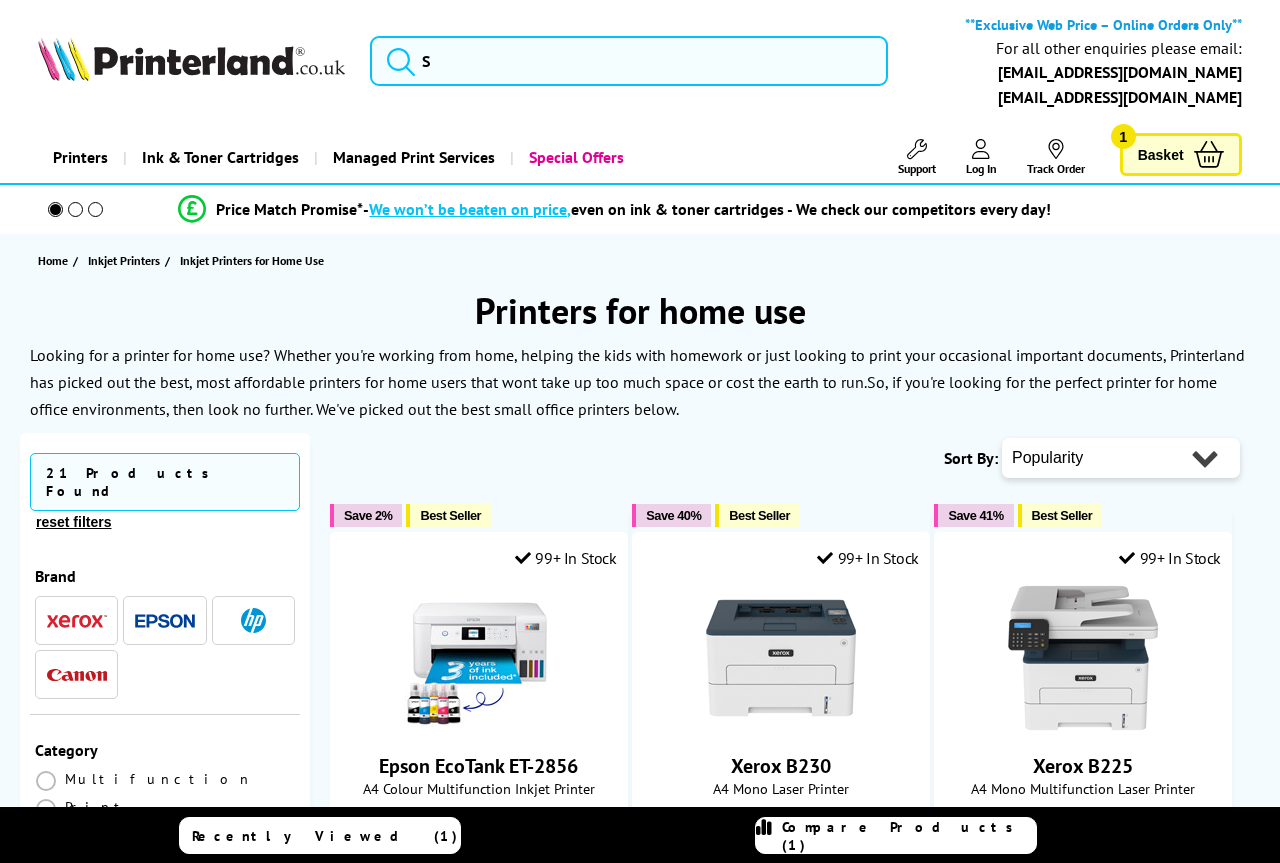 scroll, scrollTop: 0, scrollLeft: 0, axis: both 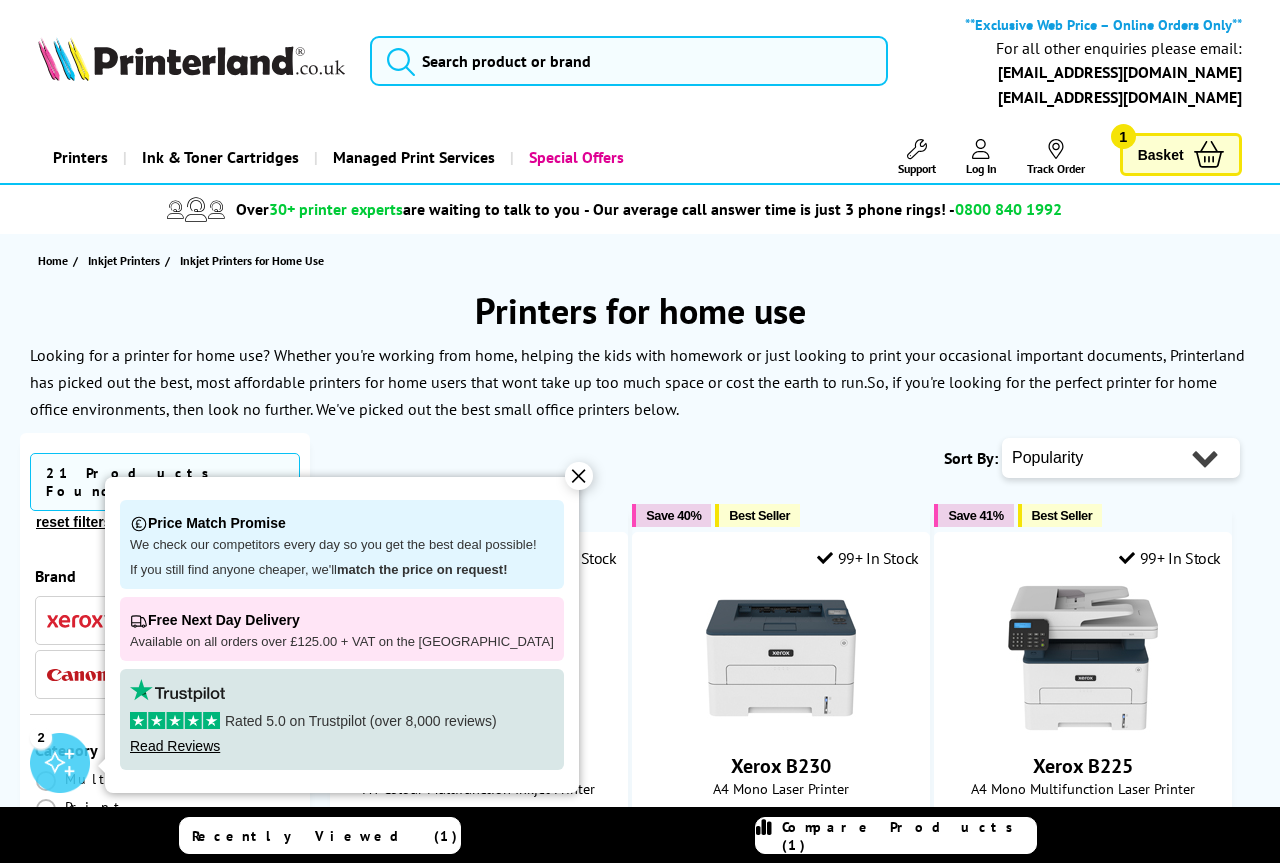 click on "✕" at bounding box center (579, 476) 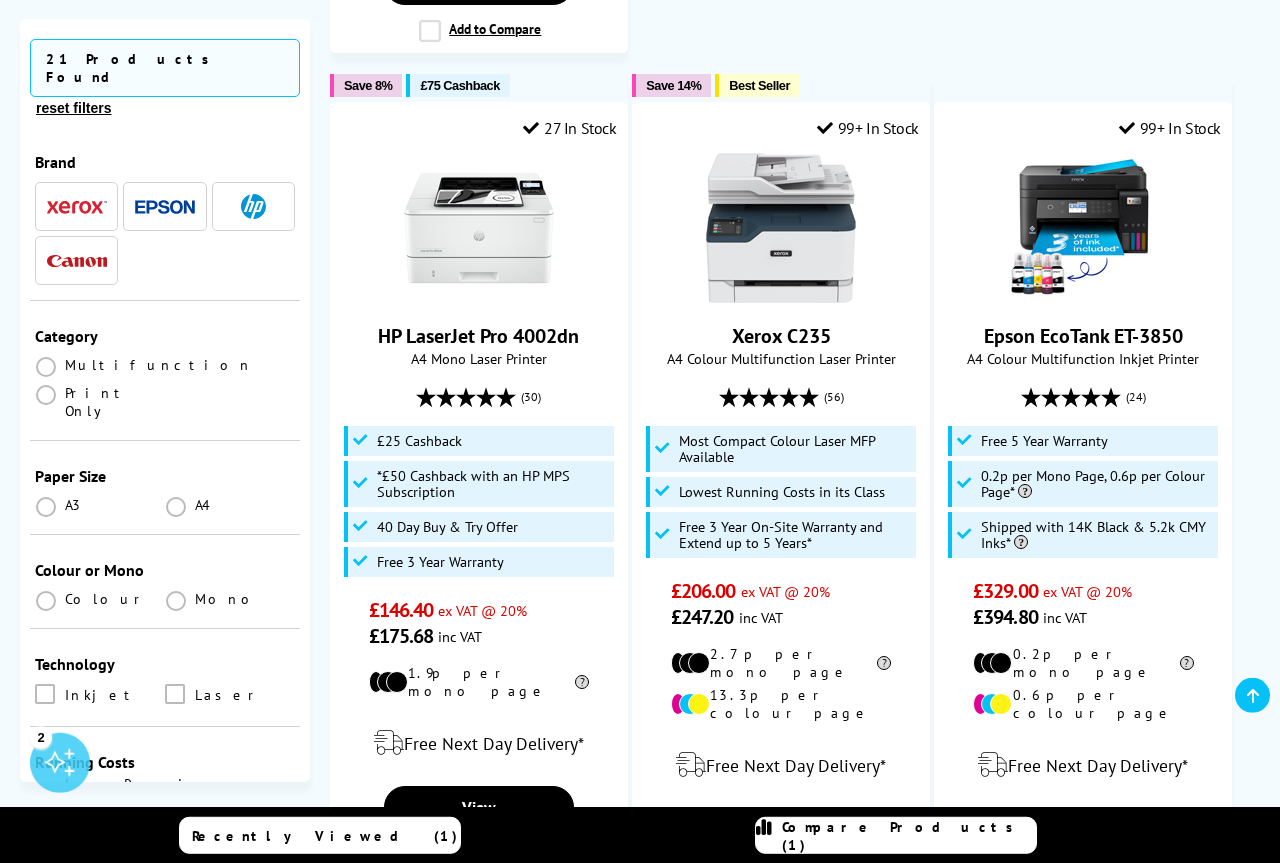 scroll, scrollTop: 1326, scrollLeft: 0, axis: vertical 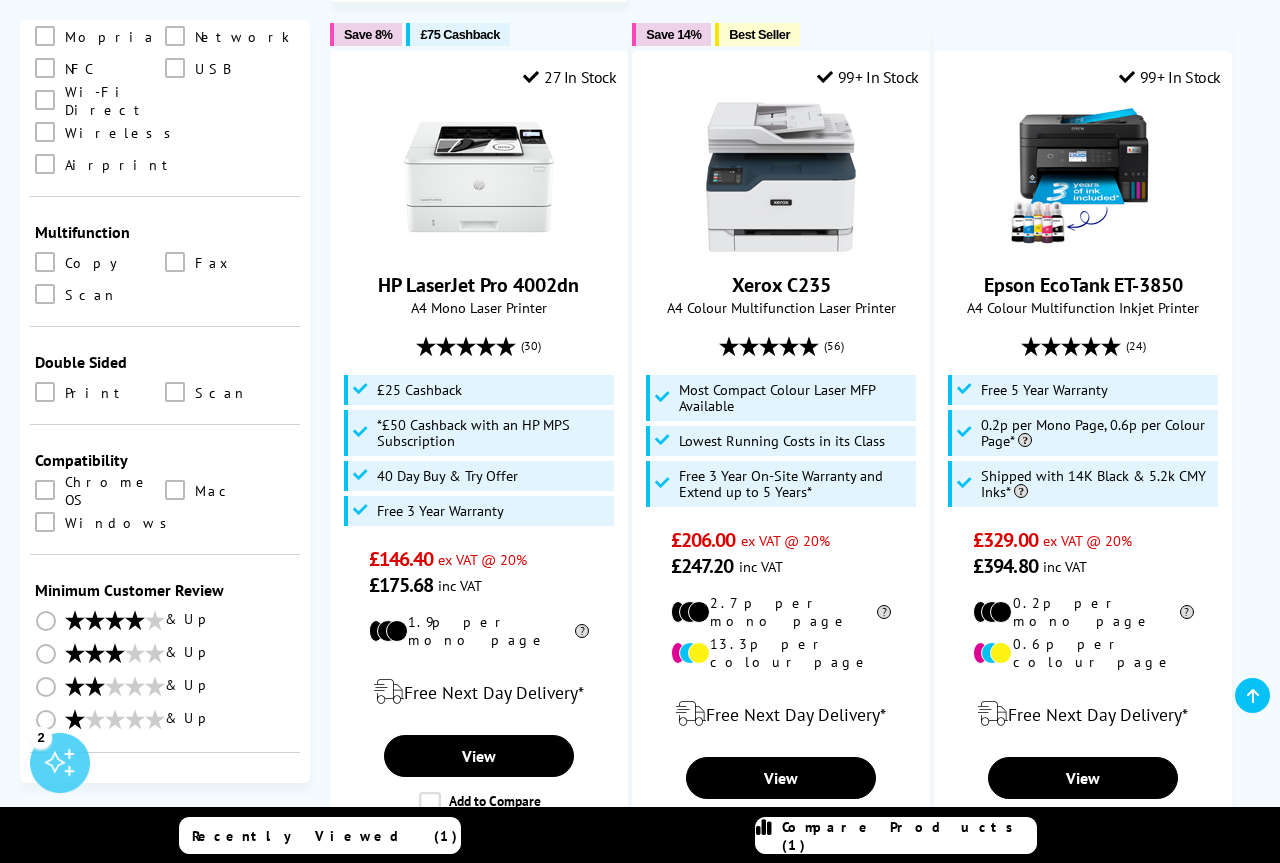 click on "0
100
200
300
400
500
600
700
800
900
1000
1500
2000
3000
4000
5000
6000
7000
8000
9000 10000 11000" at bounding box center (230, 826) 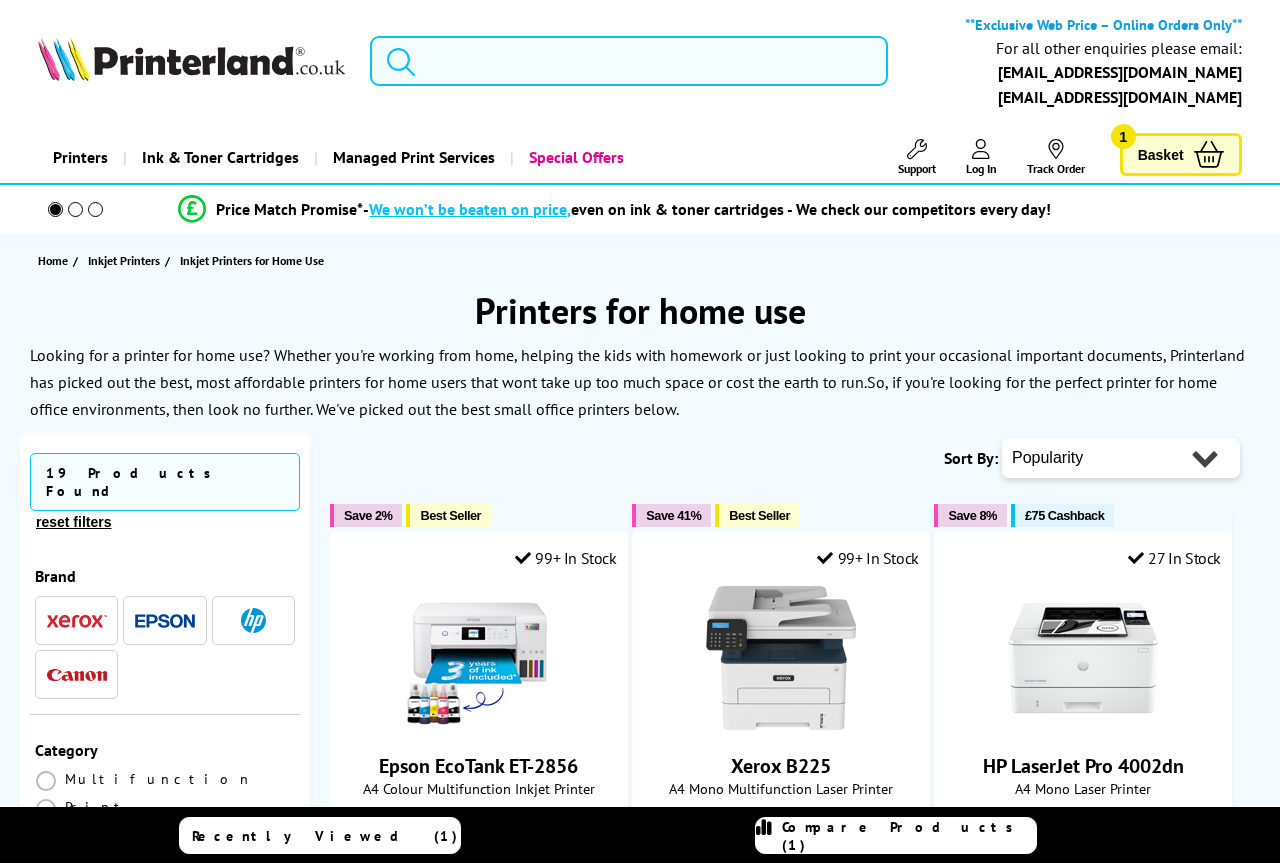 scroll, scrollTop: 0, scrollLeft: 0, axis: both 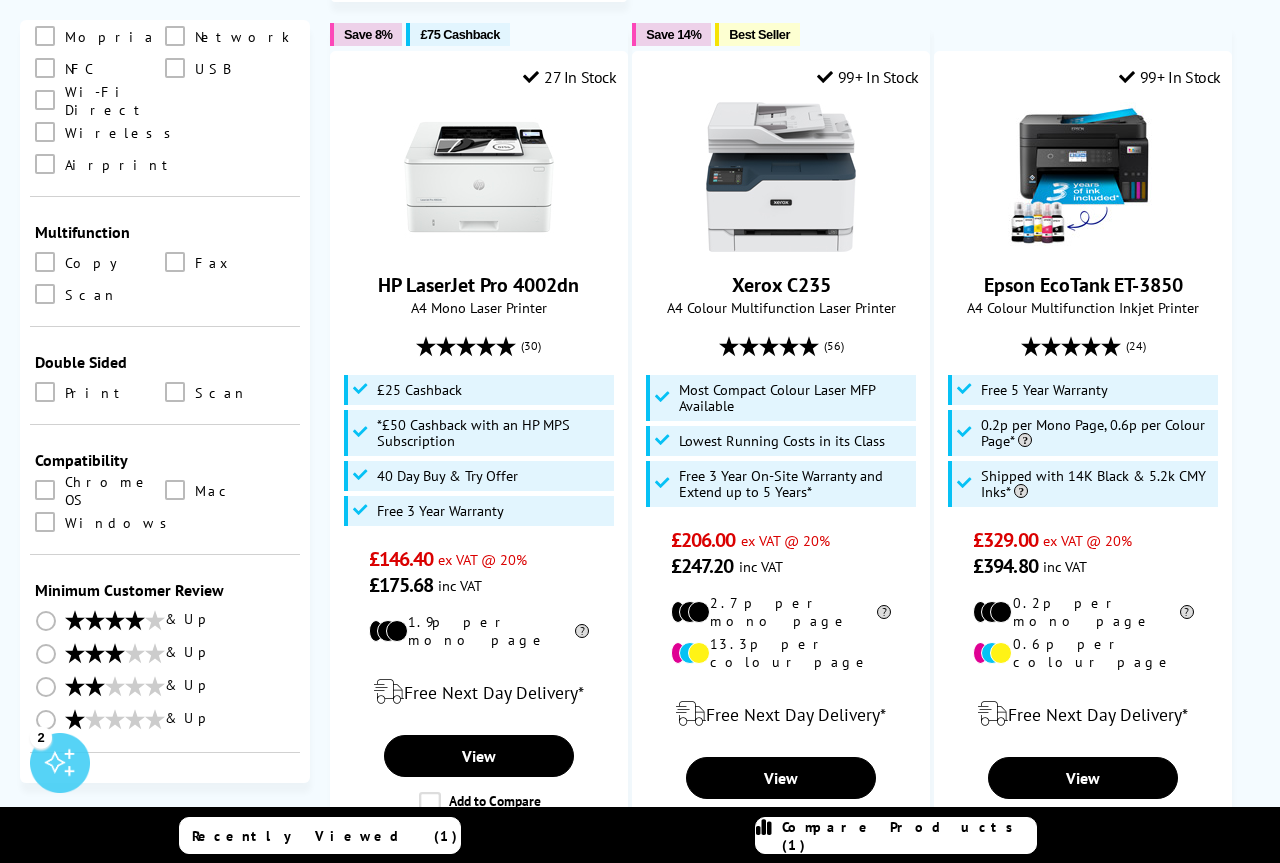 click on "0
100
200
300
400
500
600
700
800
900
1000
1500
2000
3000
4000
5000
6000
7000
8000
9000 10000 11000" at bounding box center (230, 862) 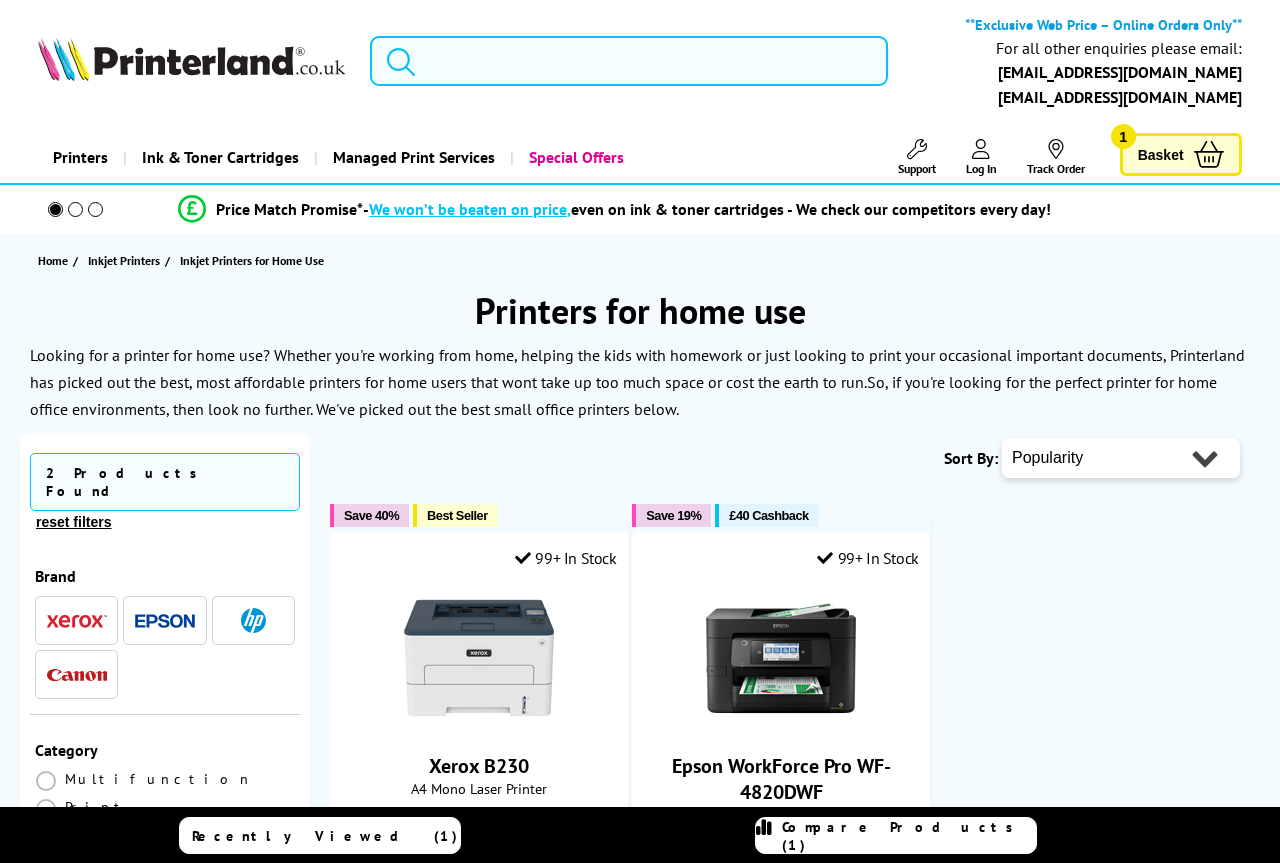 scroll, scrollTop: 0, scrollLeft: 0, axis: both 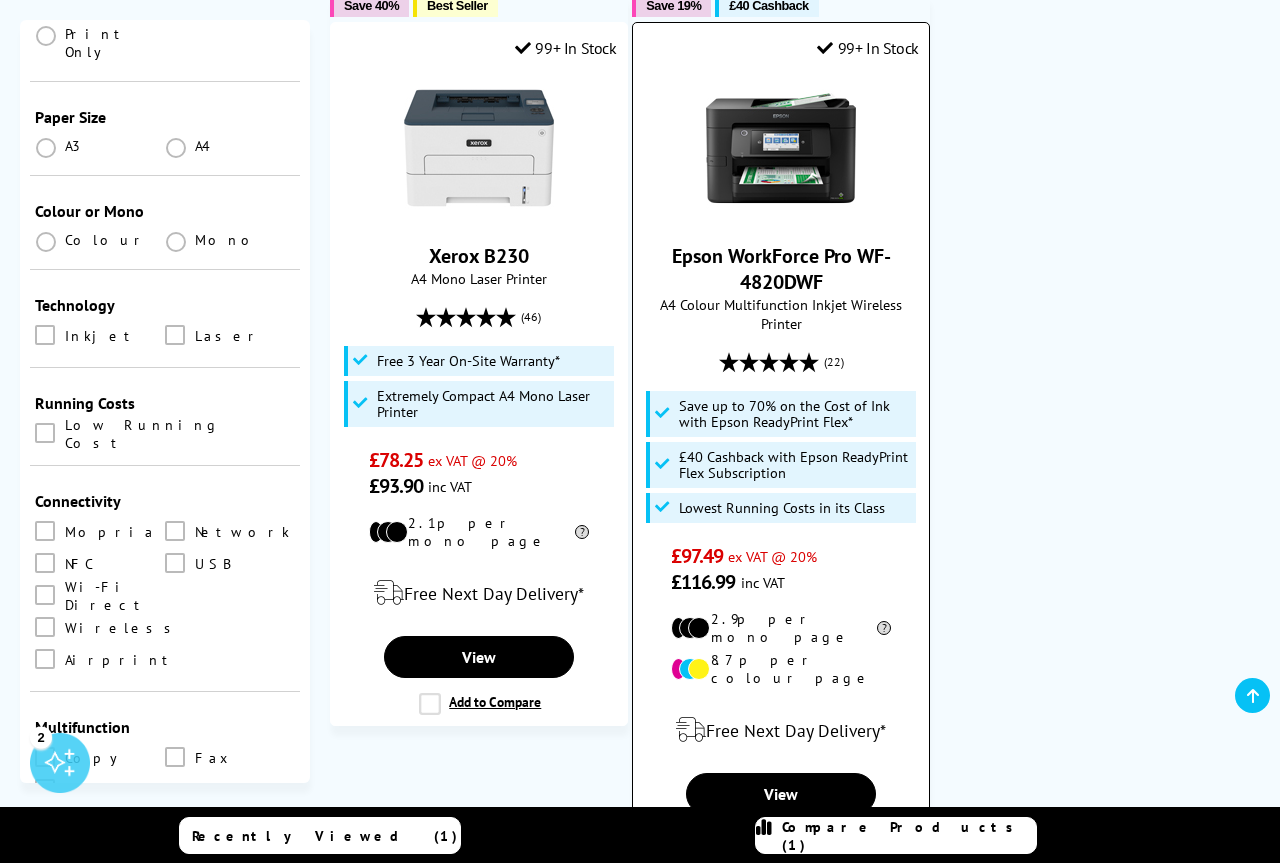 click at bounding box center (781, 148) 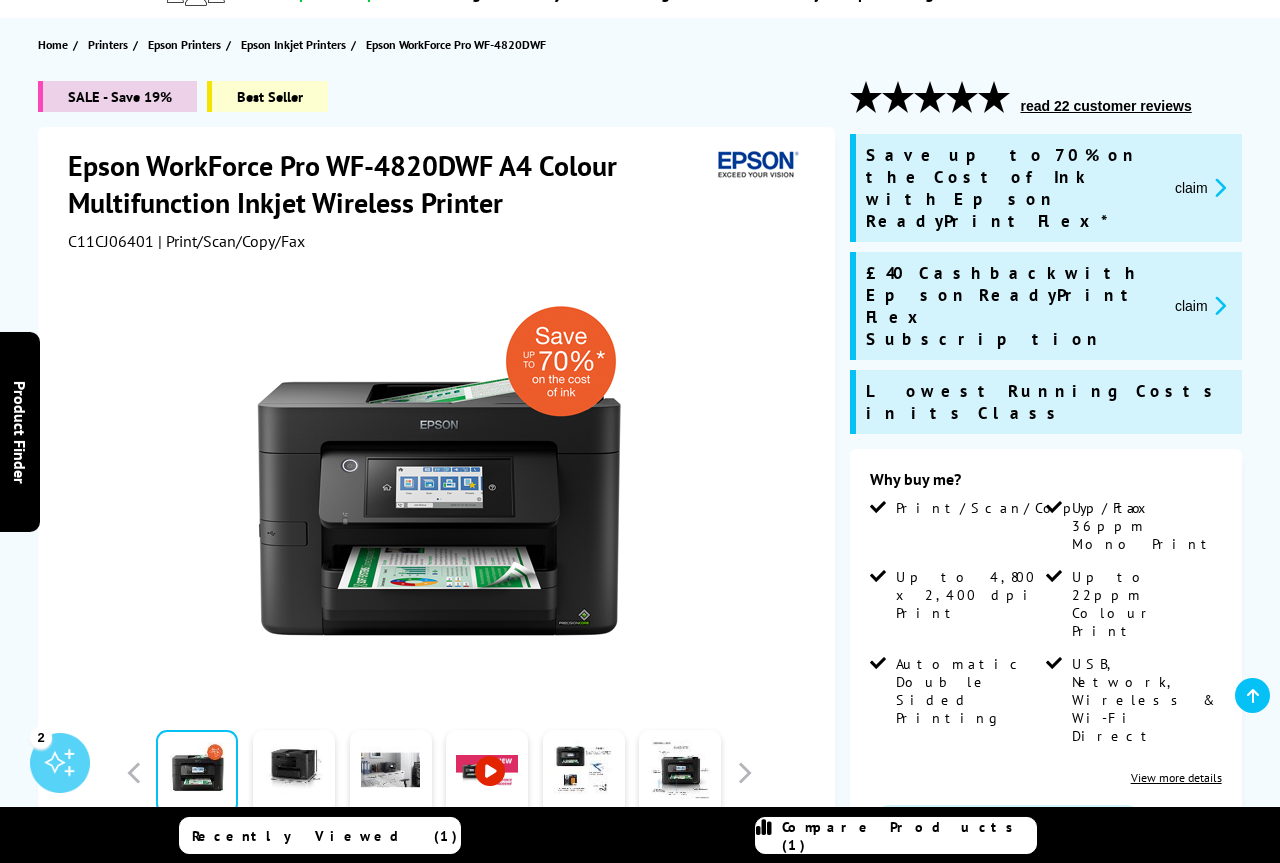 scroll, scrollTop: 204, scrollLeft: 0, axis: vertical 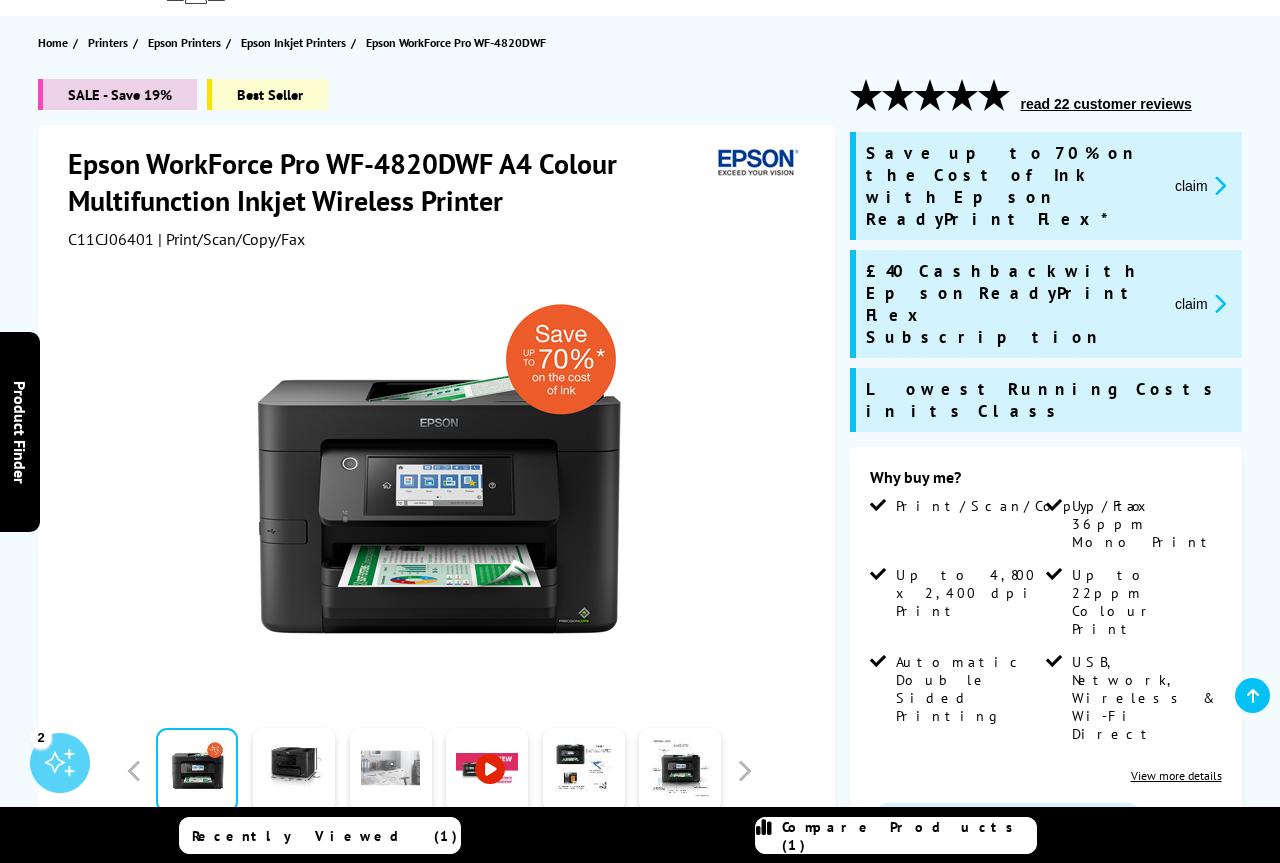click at bounding box center (391, 770) 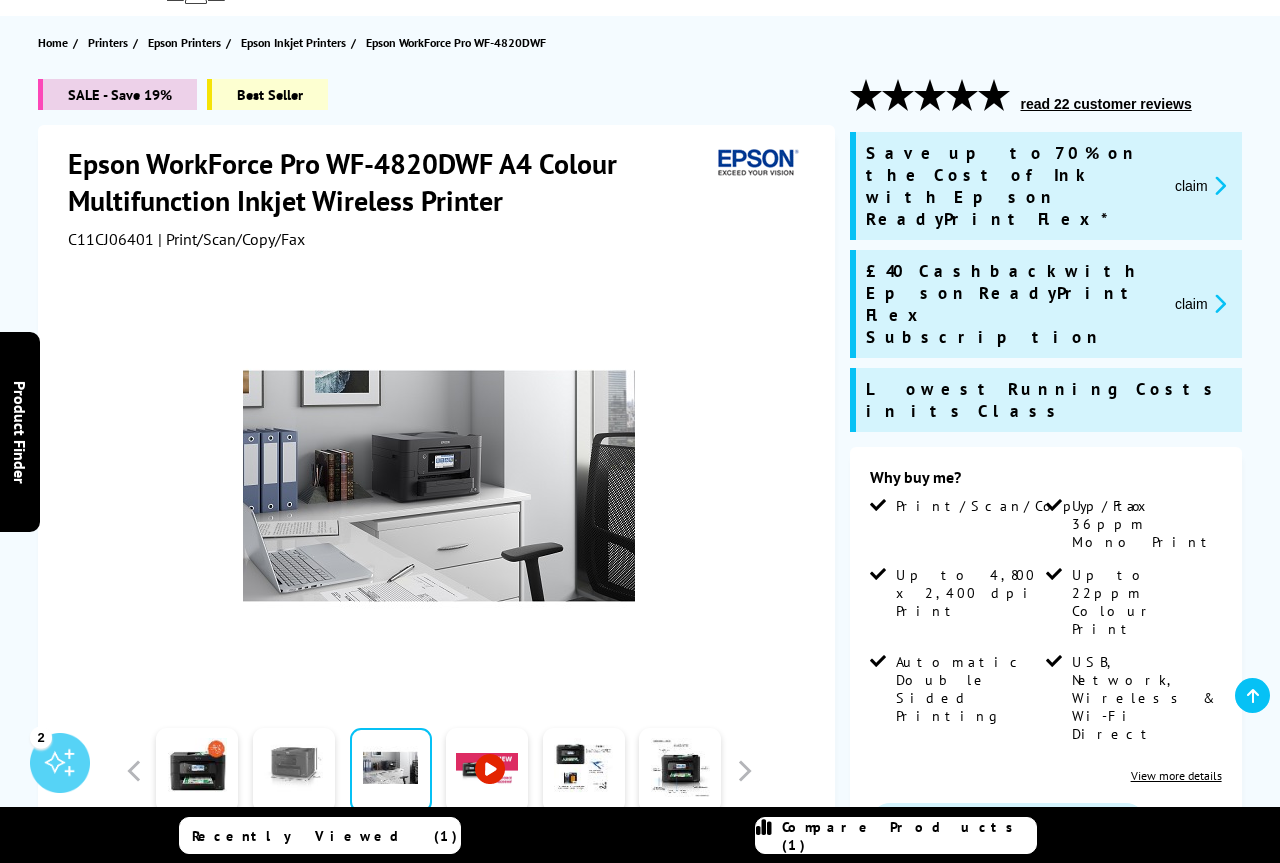 click at bounding box center (294, 770) 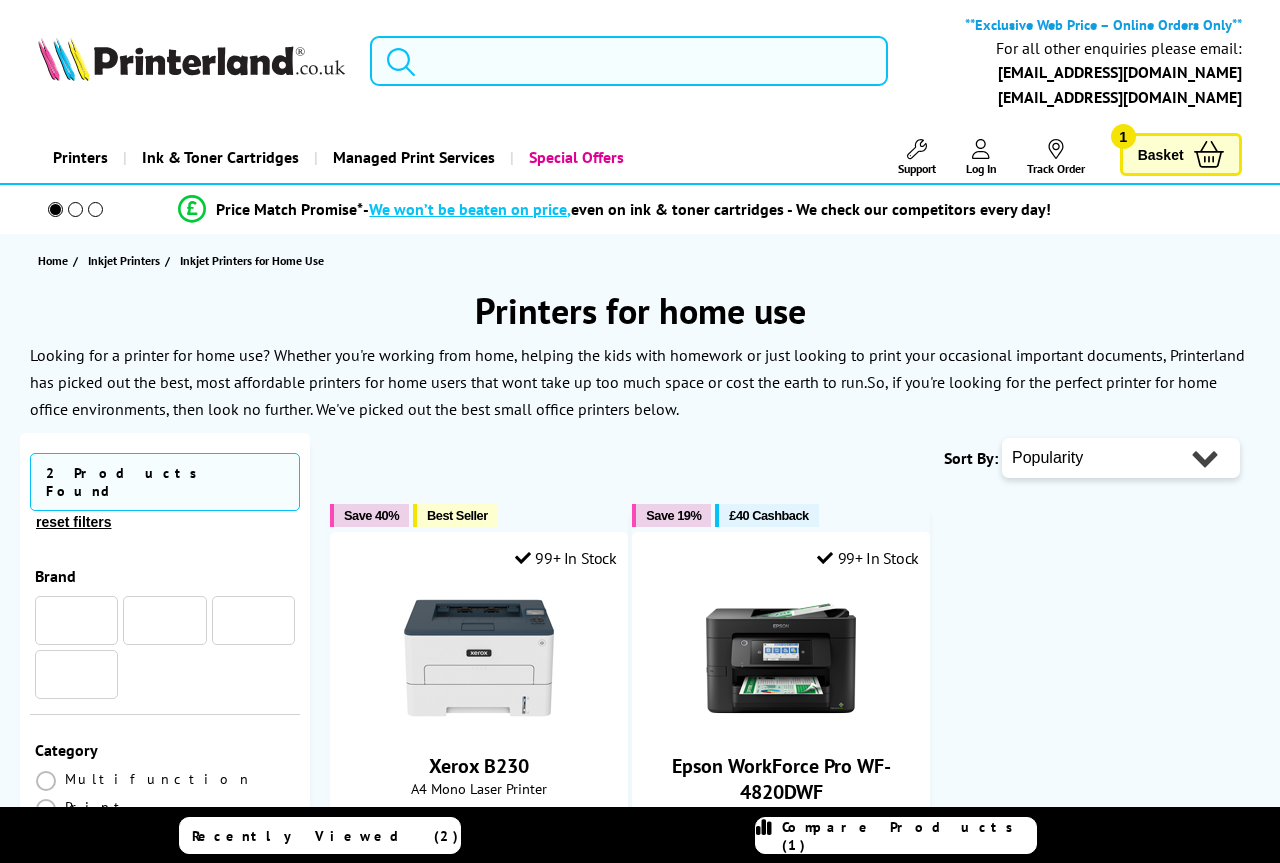 scroll, scrollTop: 510, scrollLeft: 0, axis: vertical 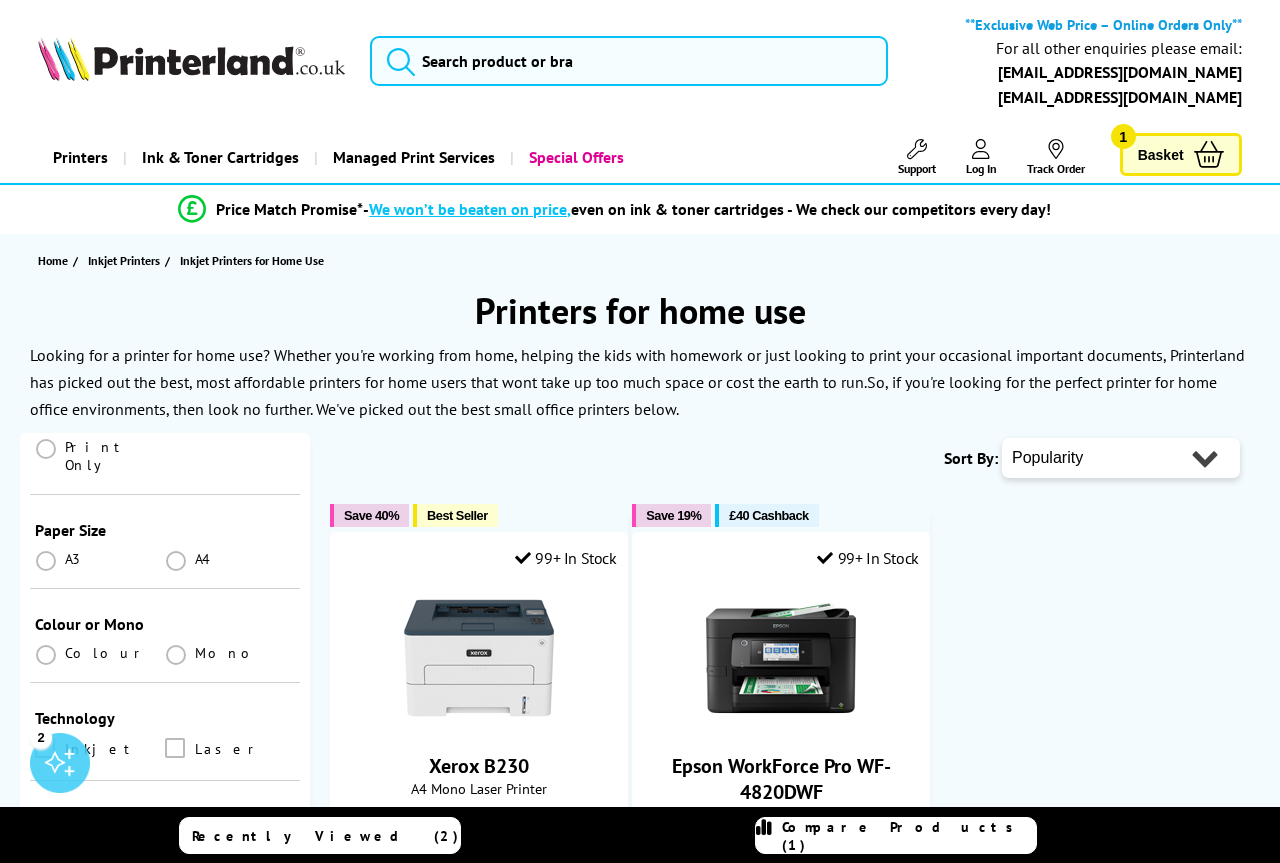 click at bounding box center [191, 58] 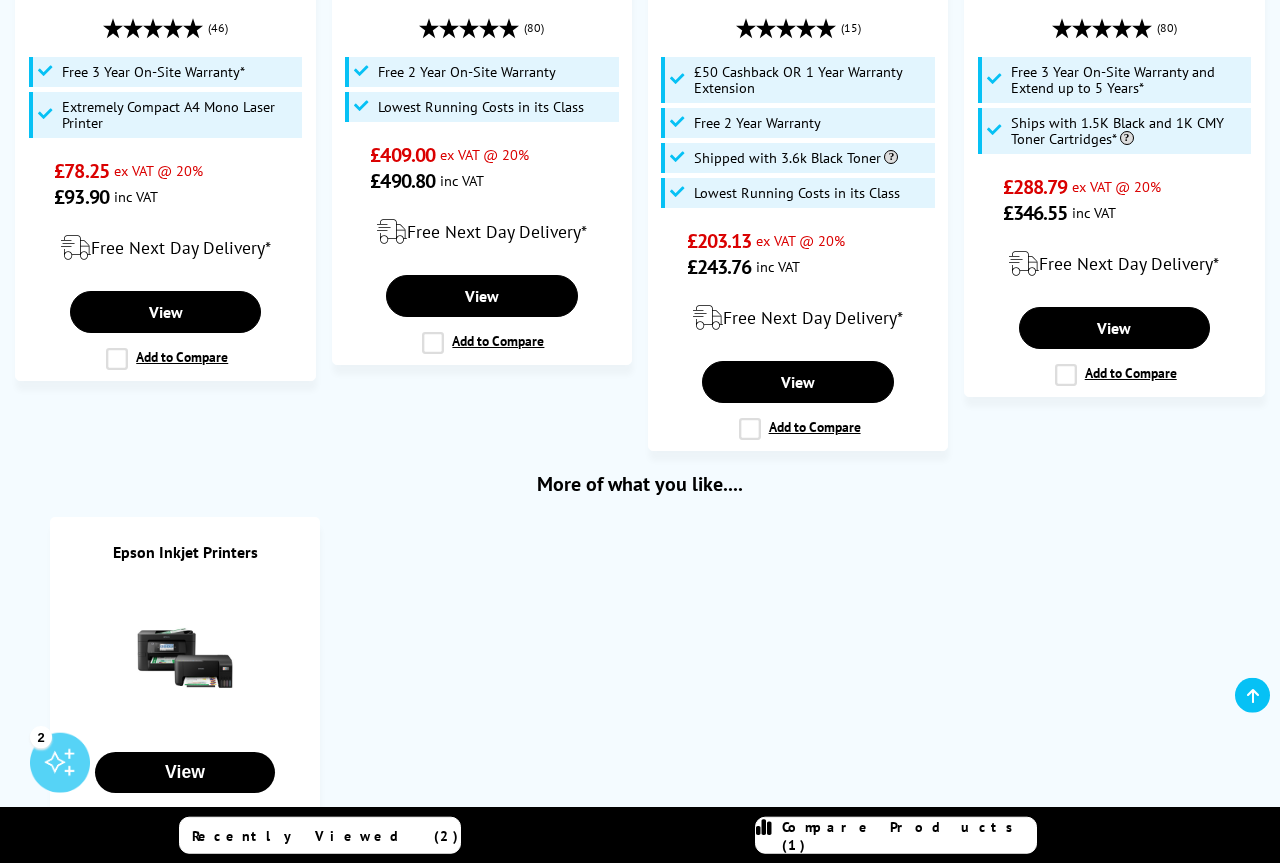 scroll, scrollTop: 2040, scrollLeft: 0, axis: vertical 